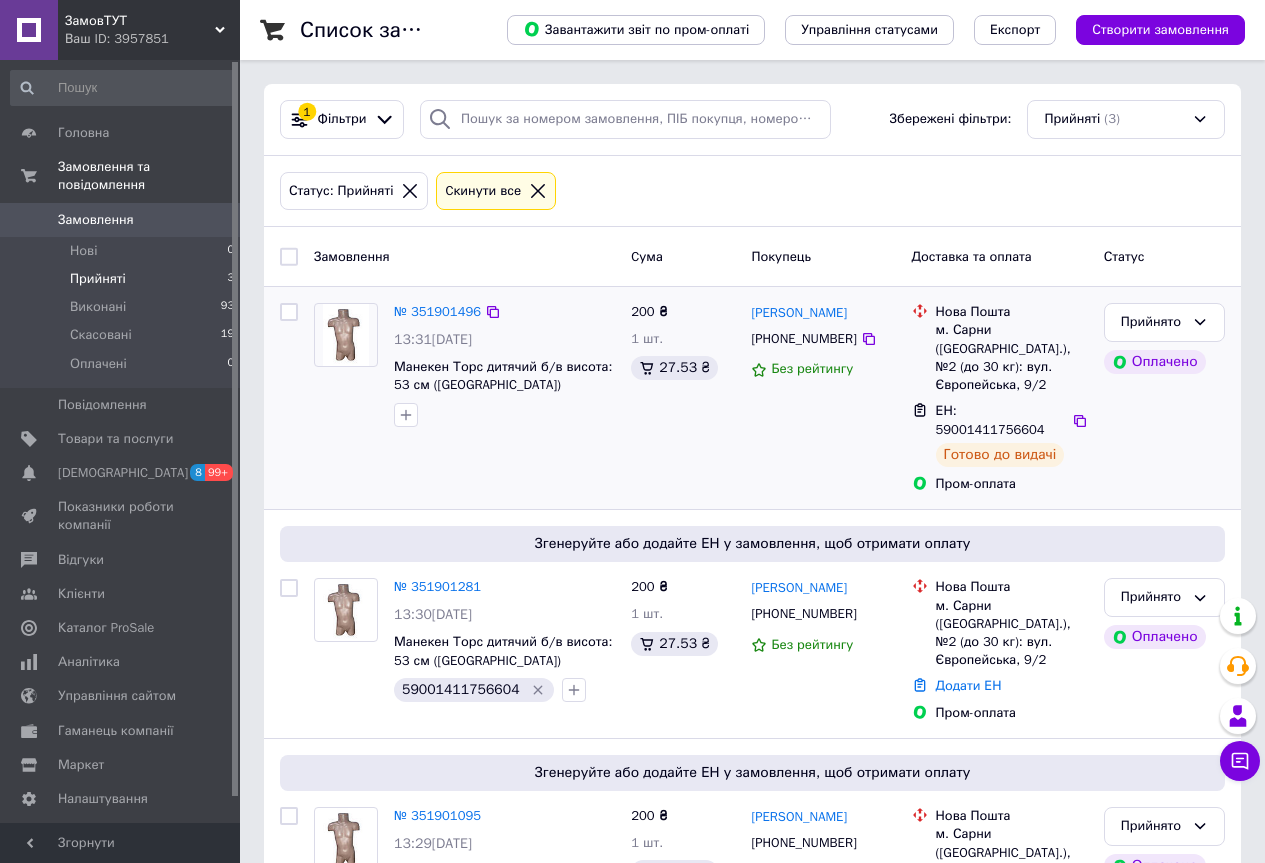 scroll, scrollTop: 55, scrollLeft: 0, axis: vertical 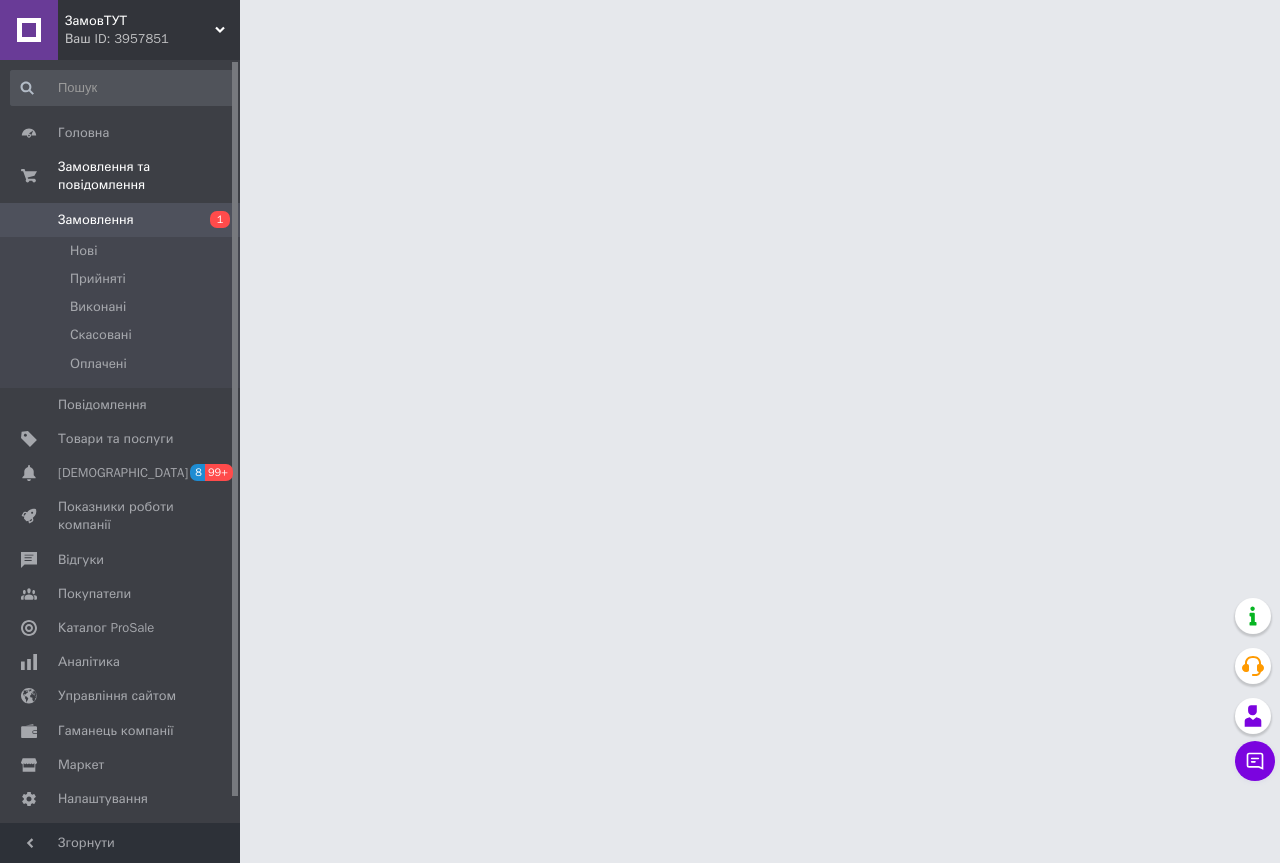 click on "Замовлення" at bounding box center (96, 220) 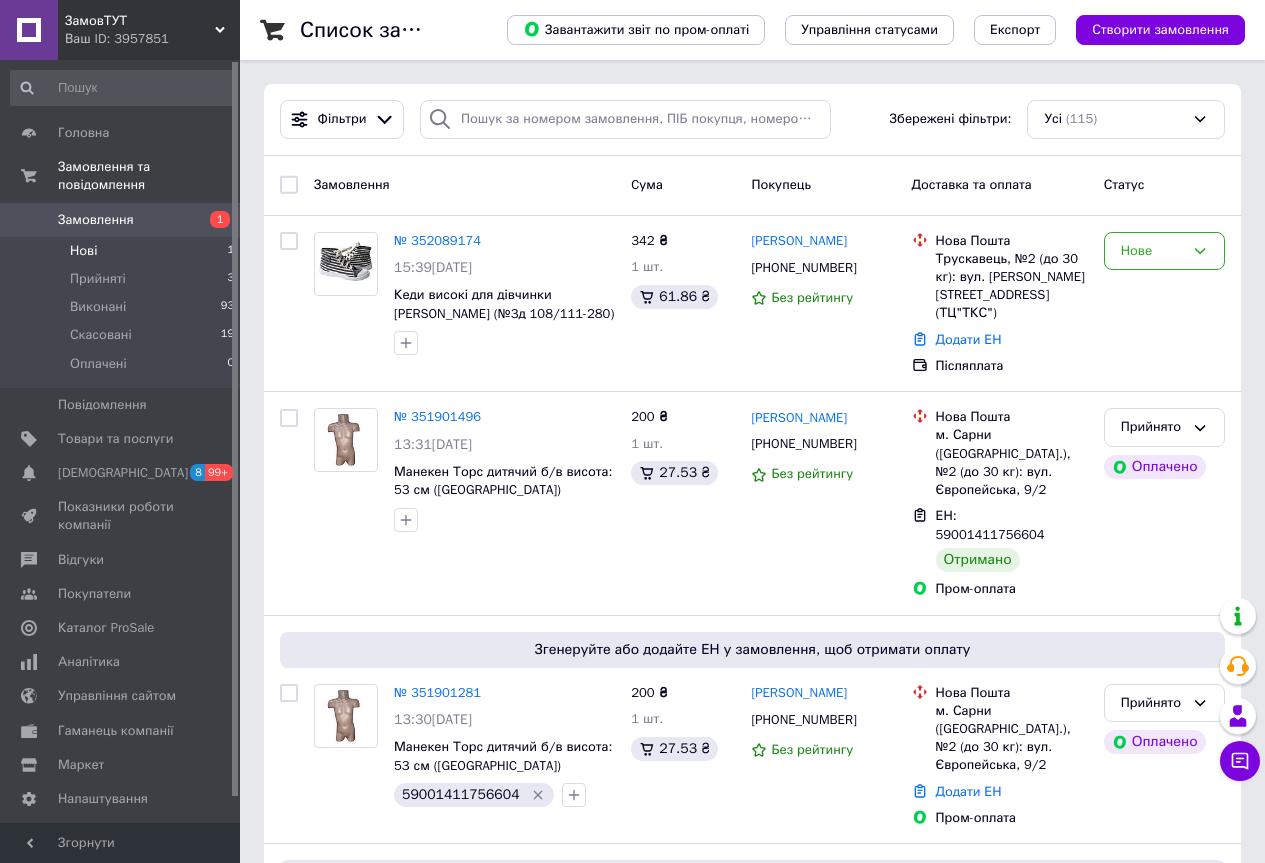 click on "Нові" at bounding box center (83, 251) 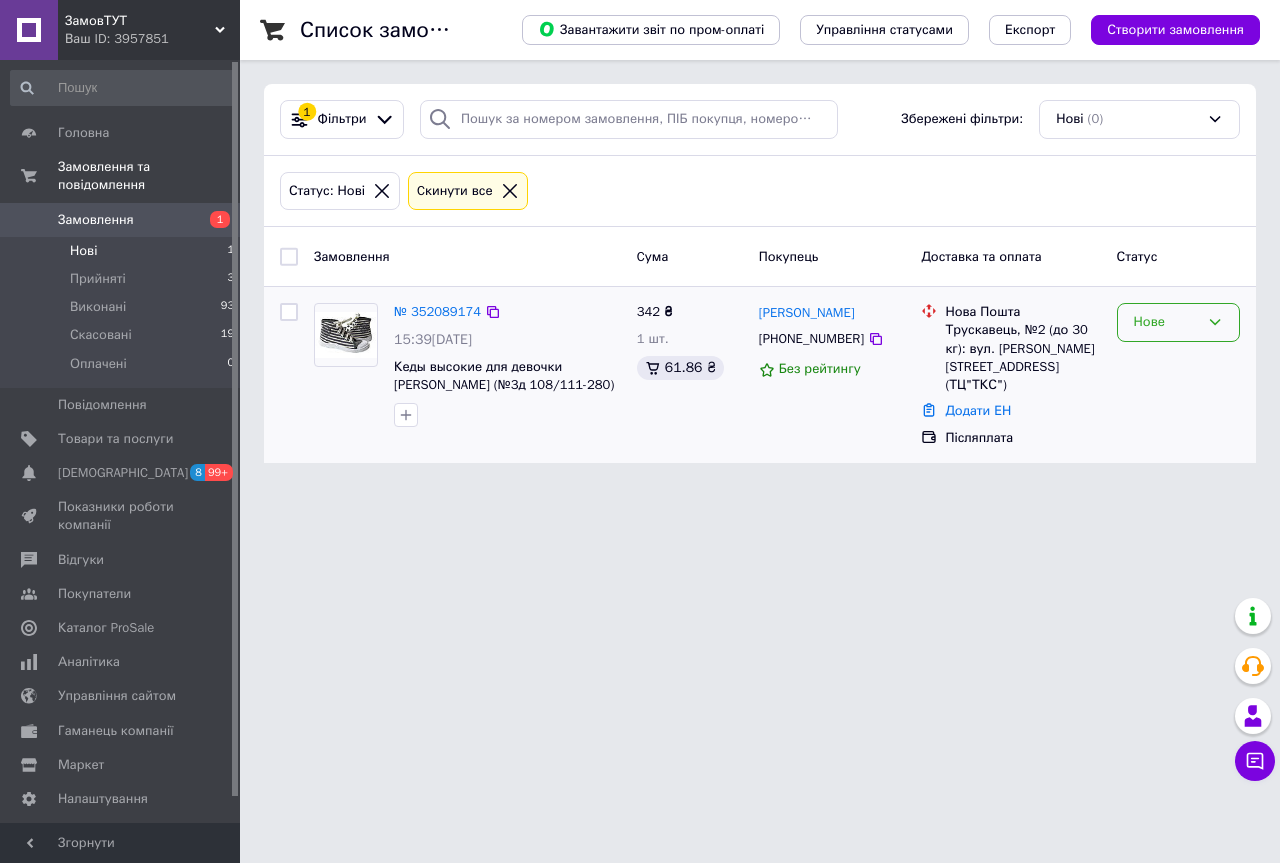 click 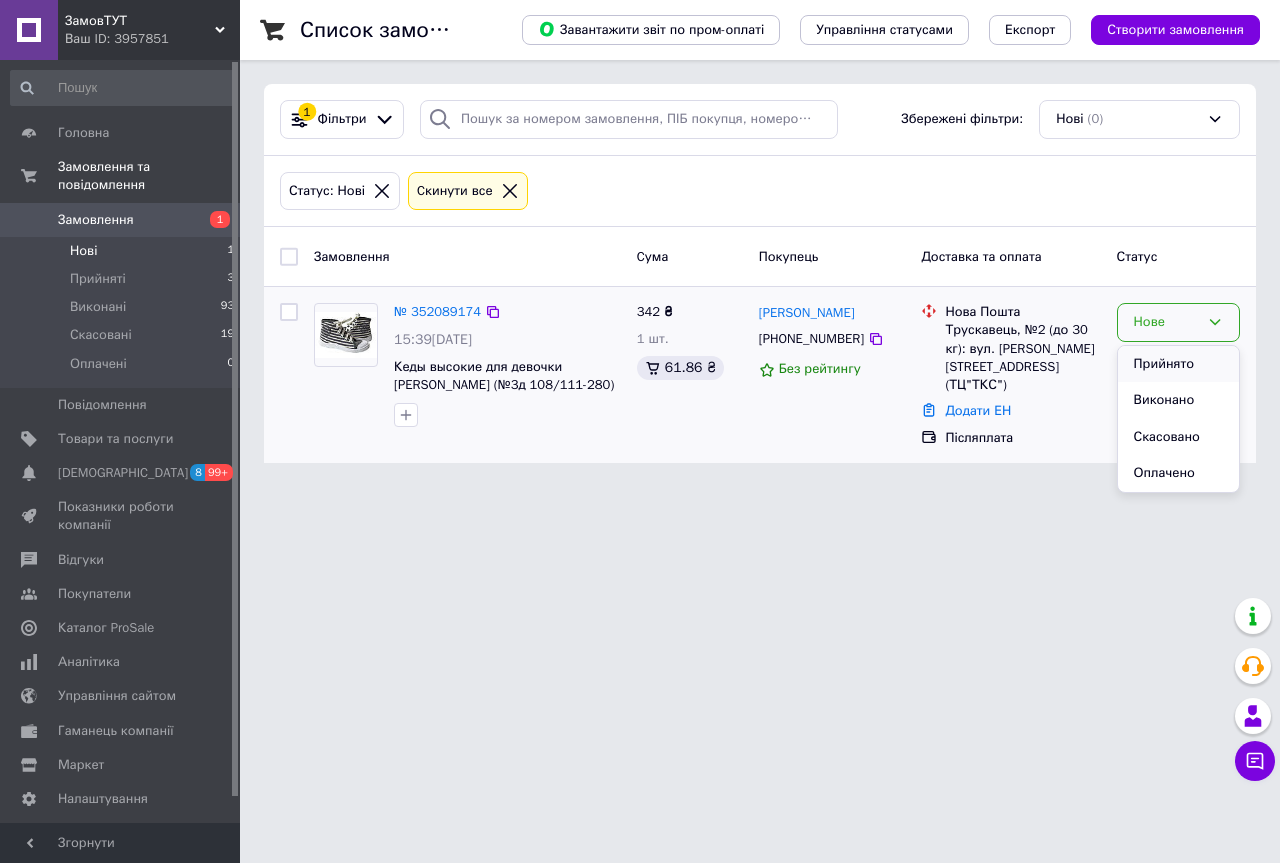 click on "Прийнято" at bounding box center (1178, 364) 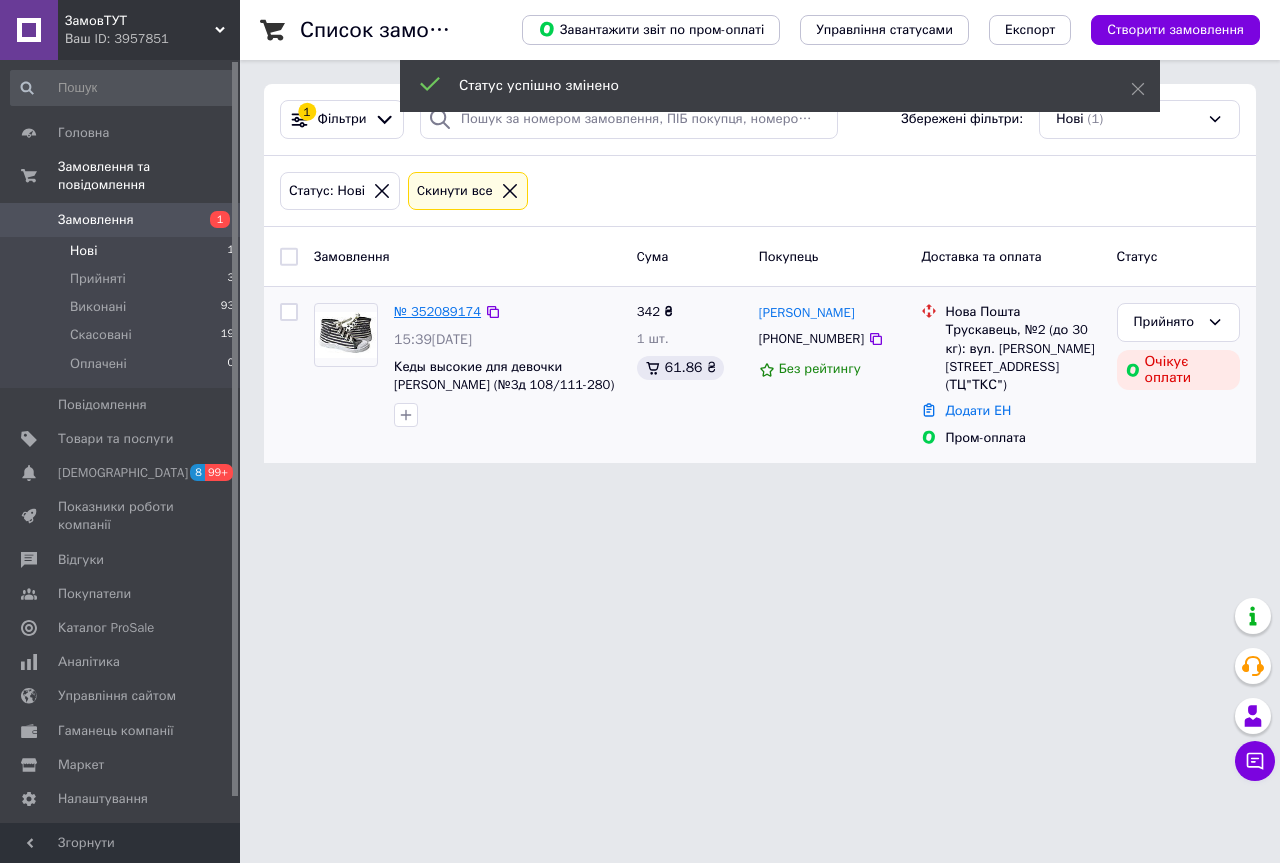 click on "№ 352089174" at bounding box center (437, 311) 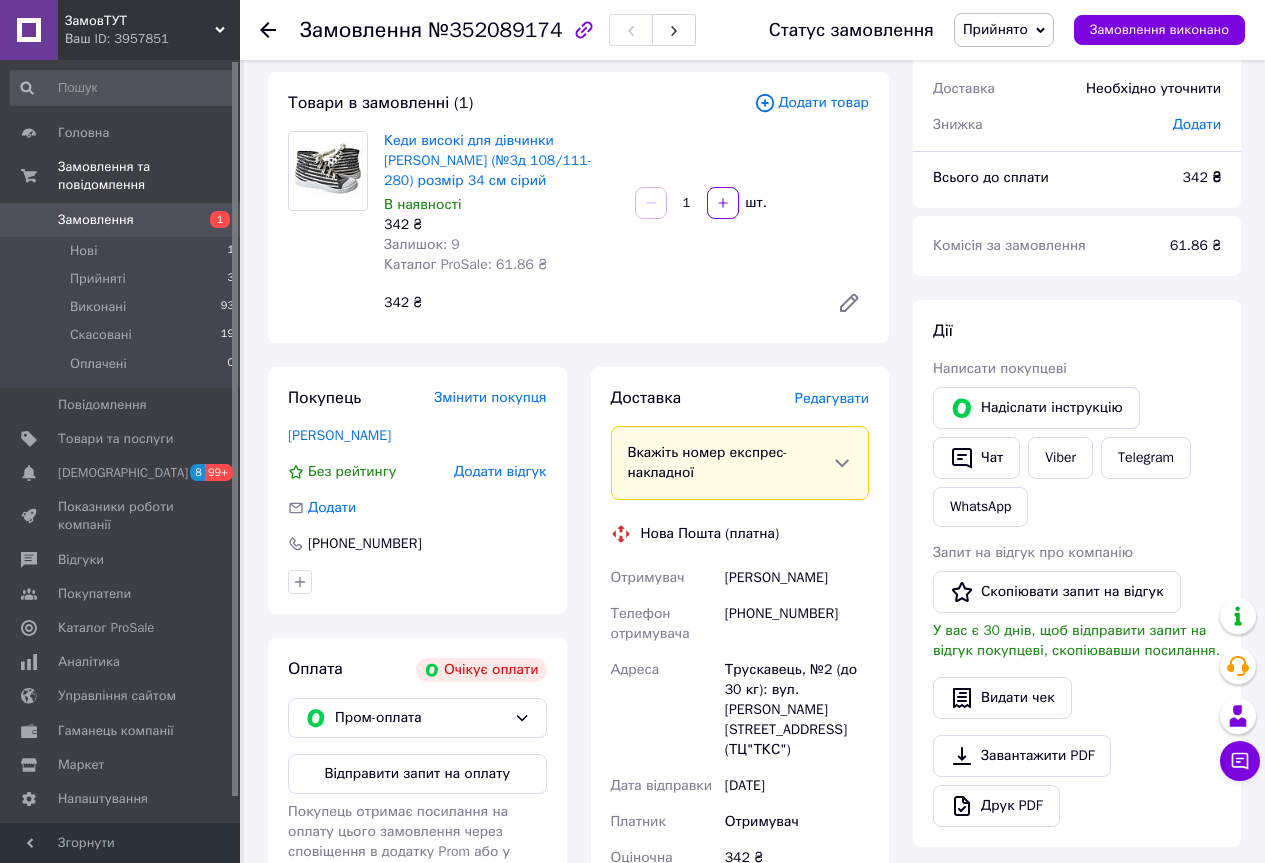 scroll, scrollTop: 0, scrollLeft: 0, axis: both 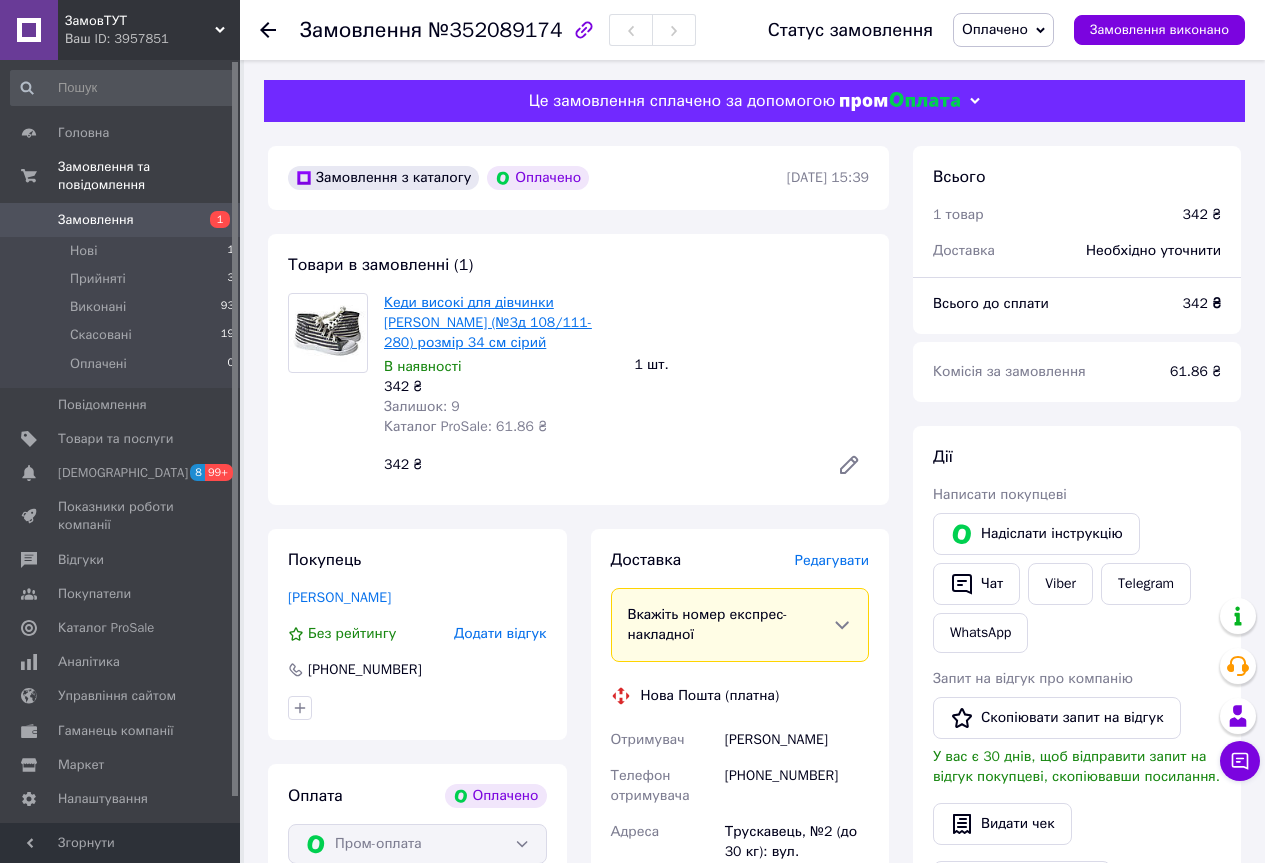 click on "Кеди високі для дівчинки Waldi (№3д 108/111-280) розмір 34 см сірий" at bounding box center [488, 322] 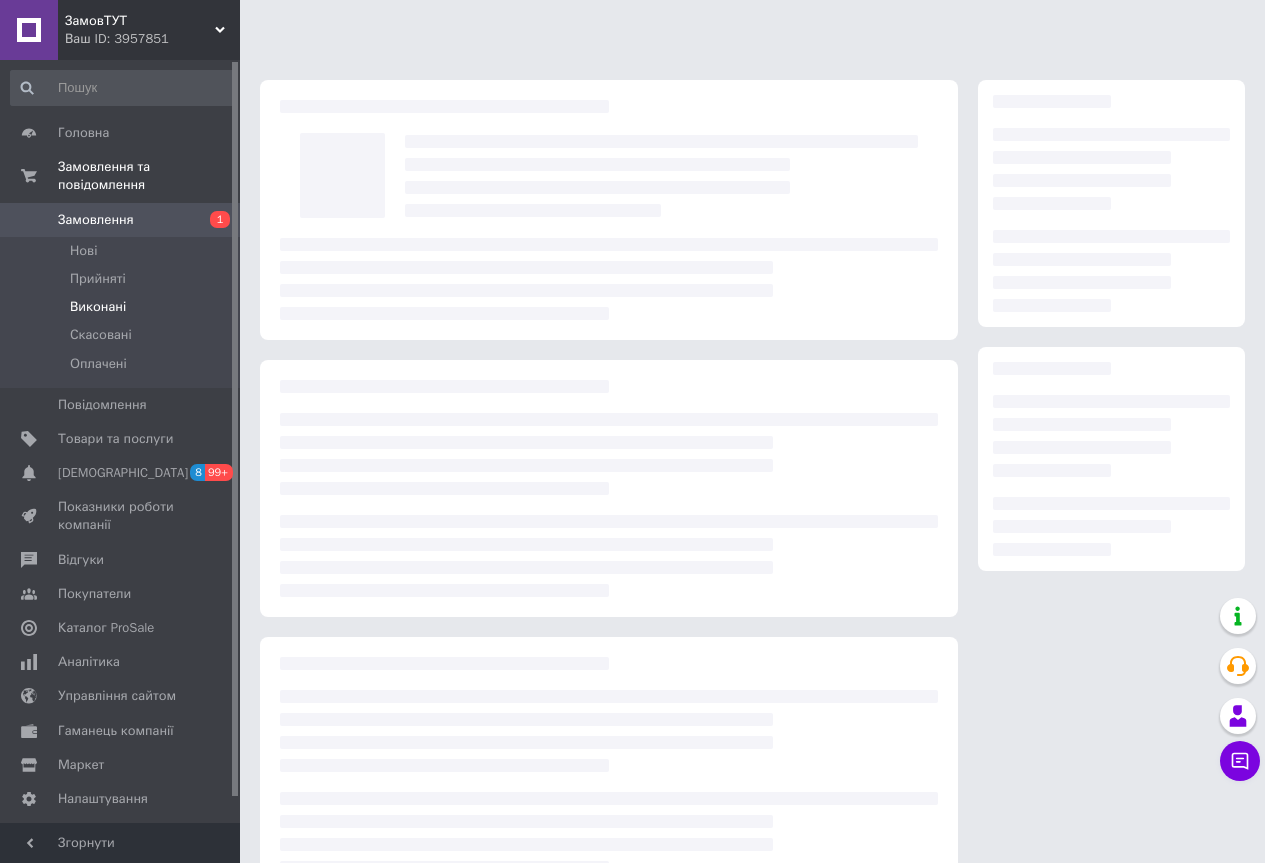 scroll, scrollTop: 0, scrollLeft: 0, axis: both 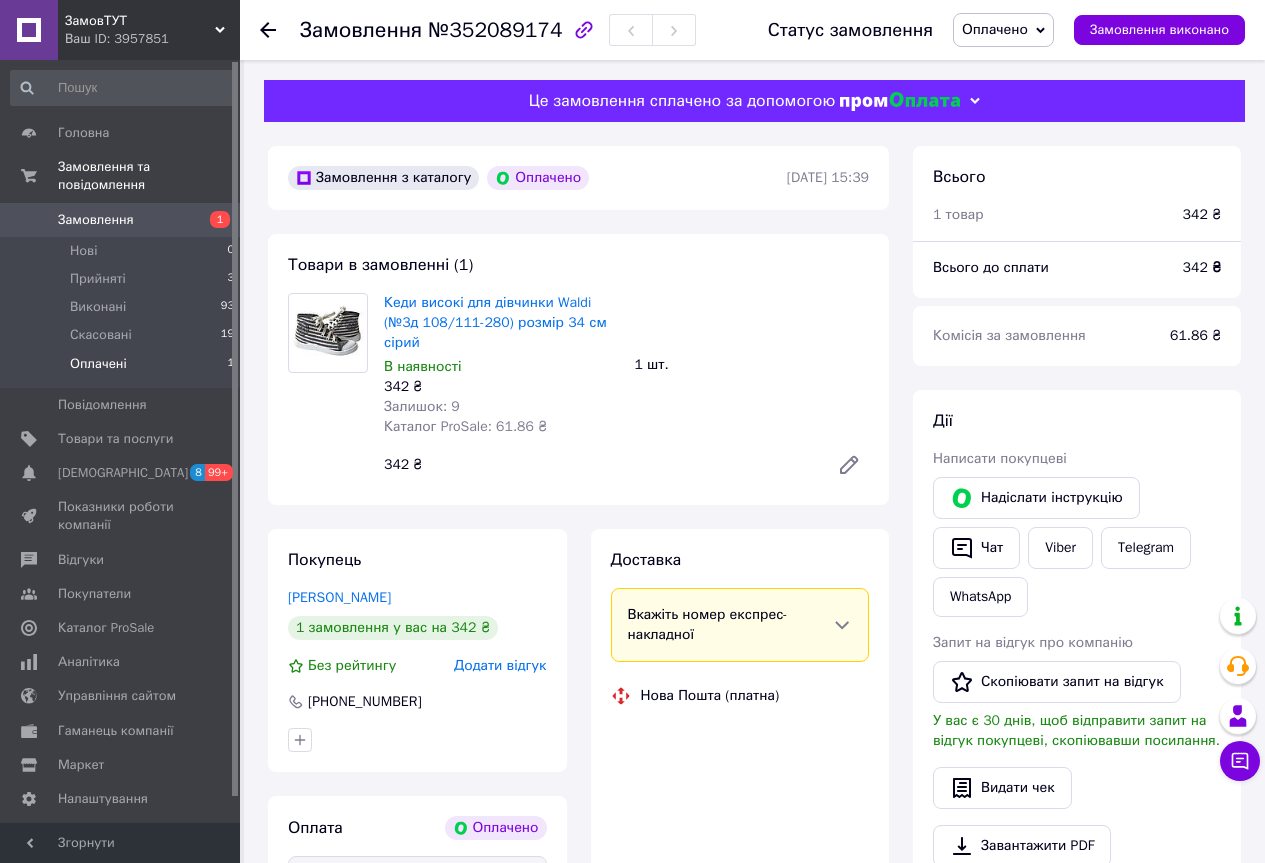 click on "Оплачені" at bounding box center (98, 364) 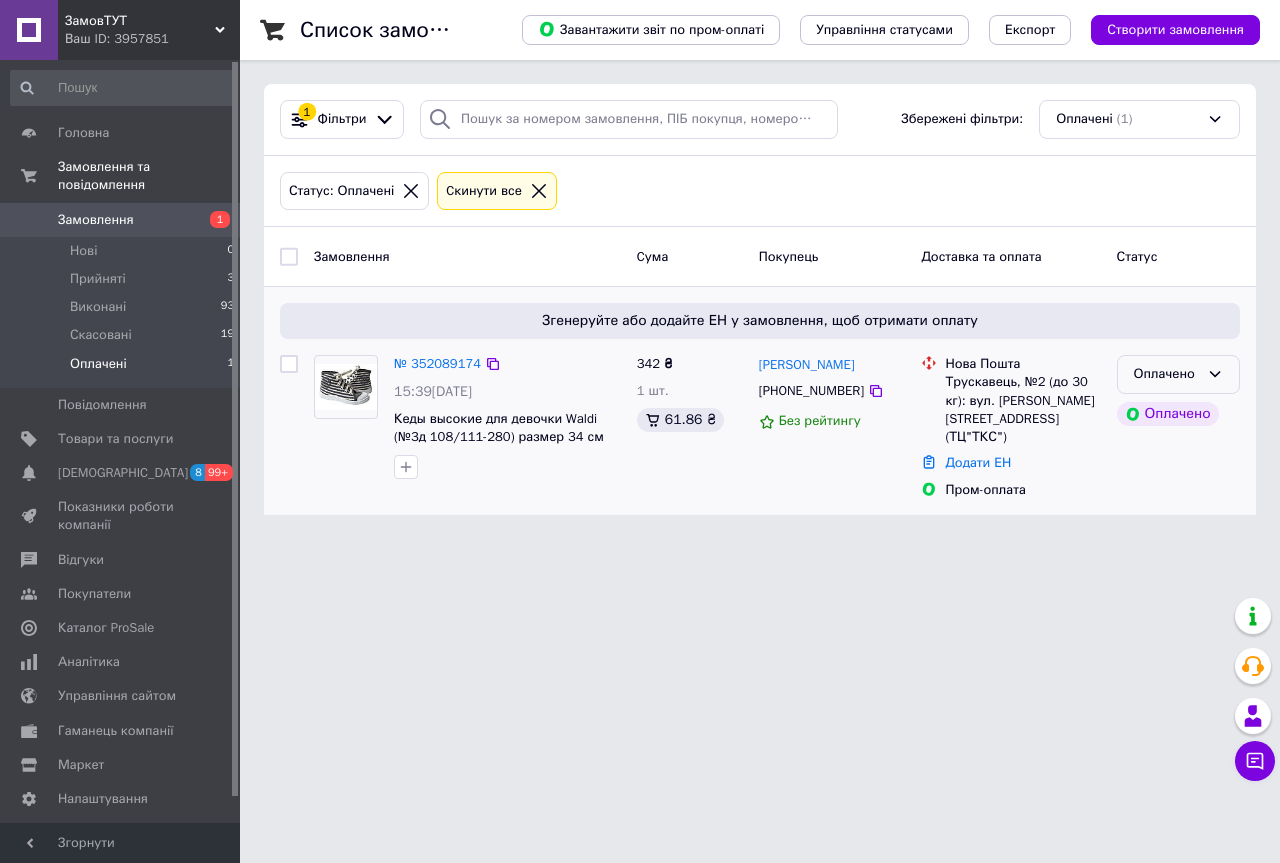 click on "Оплачено" at bounding box center [1166, 374] 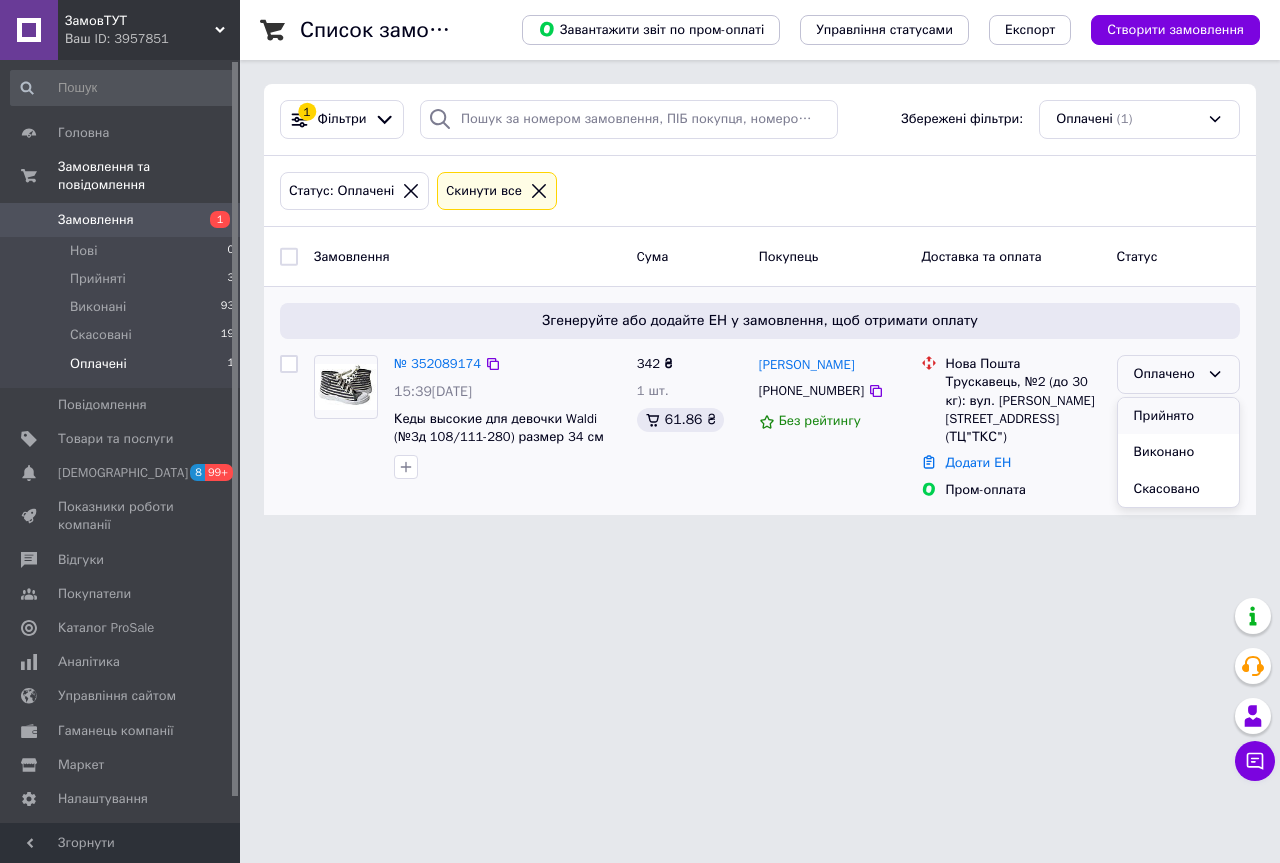 click on "Прийнято" at bounding box center (1178, 416) 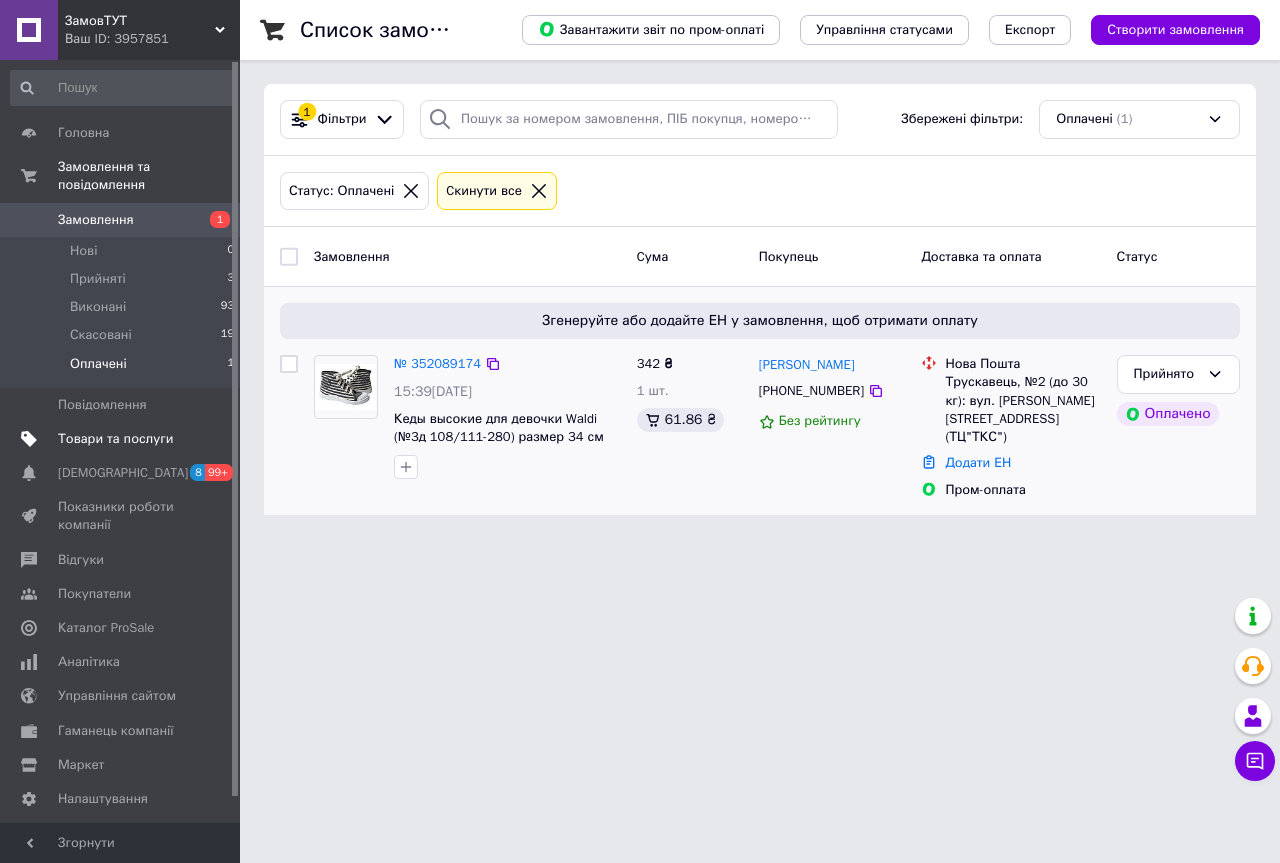 click on "Товари та послуги" at bounding box center (115, 439) 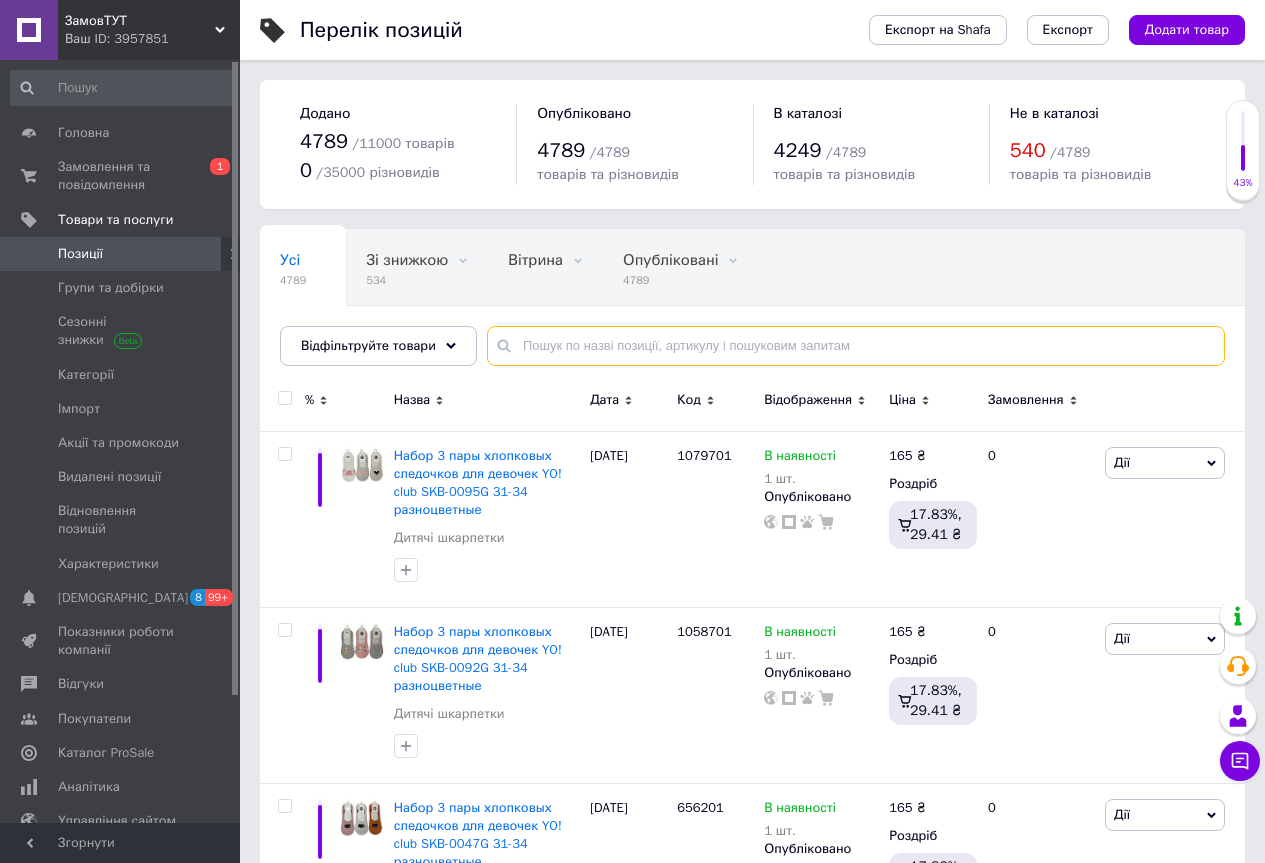 paste on "108/111-280" 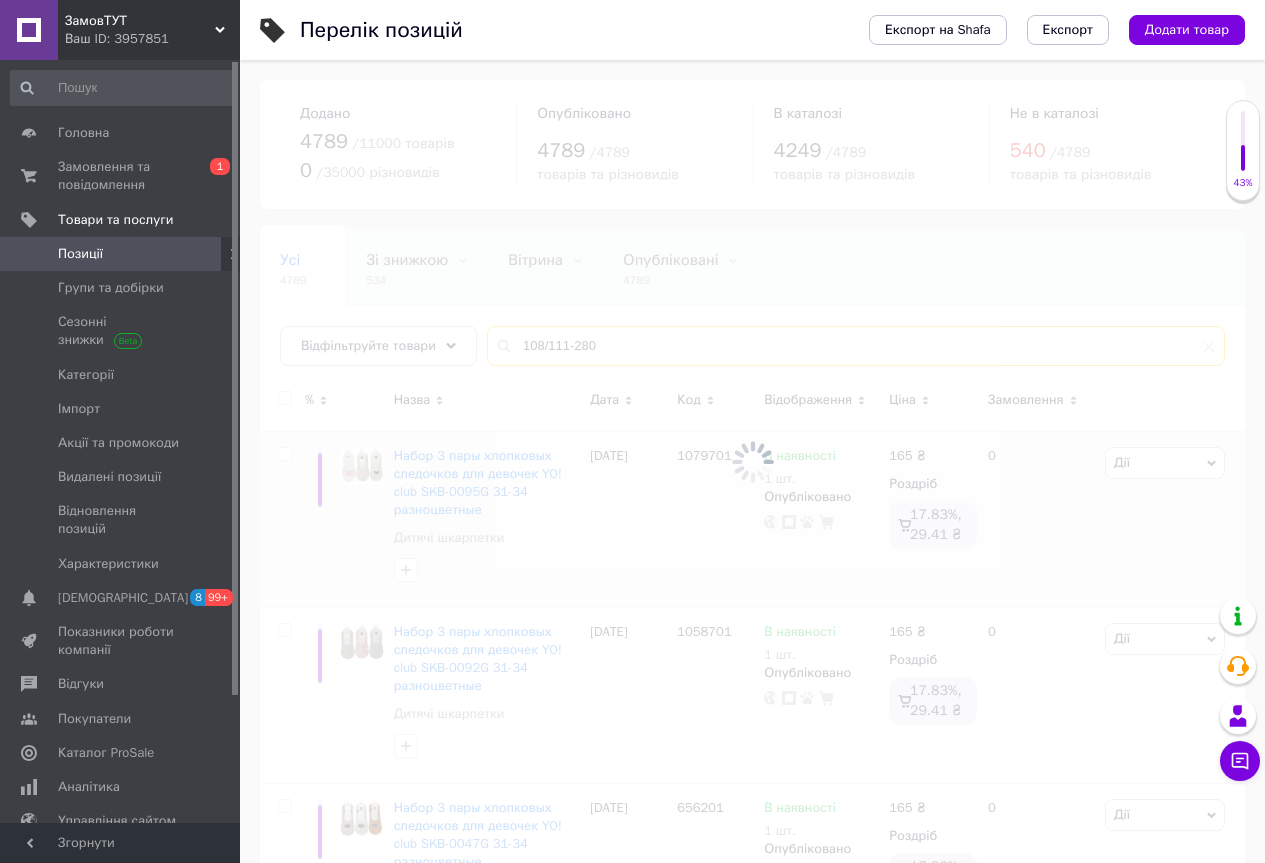 type on "108/111-280" 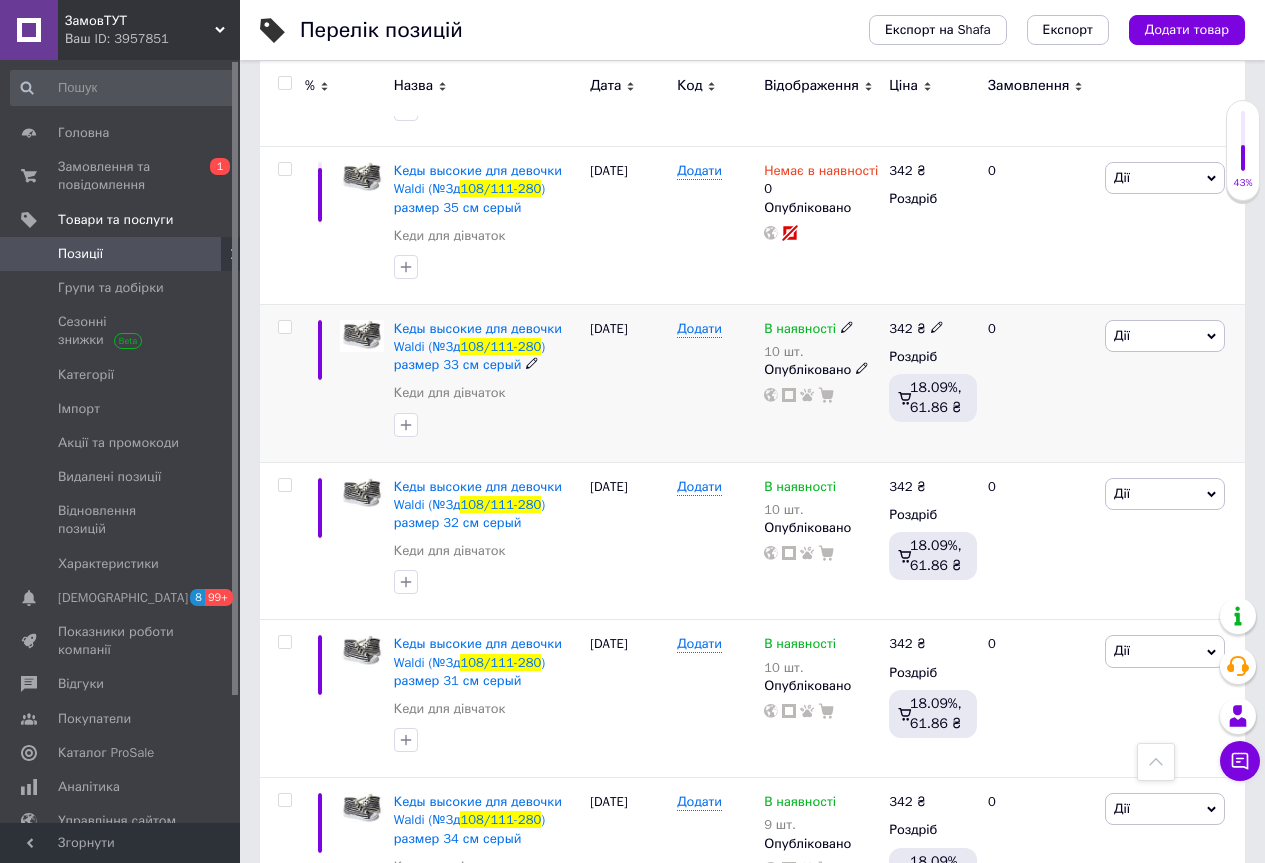 scroll, scrollTop: 692, scrollLeft: 0, axis: vertical 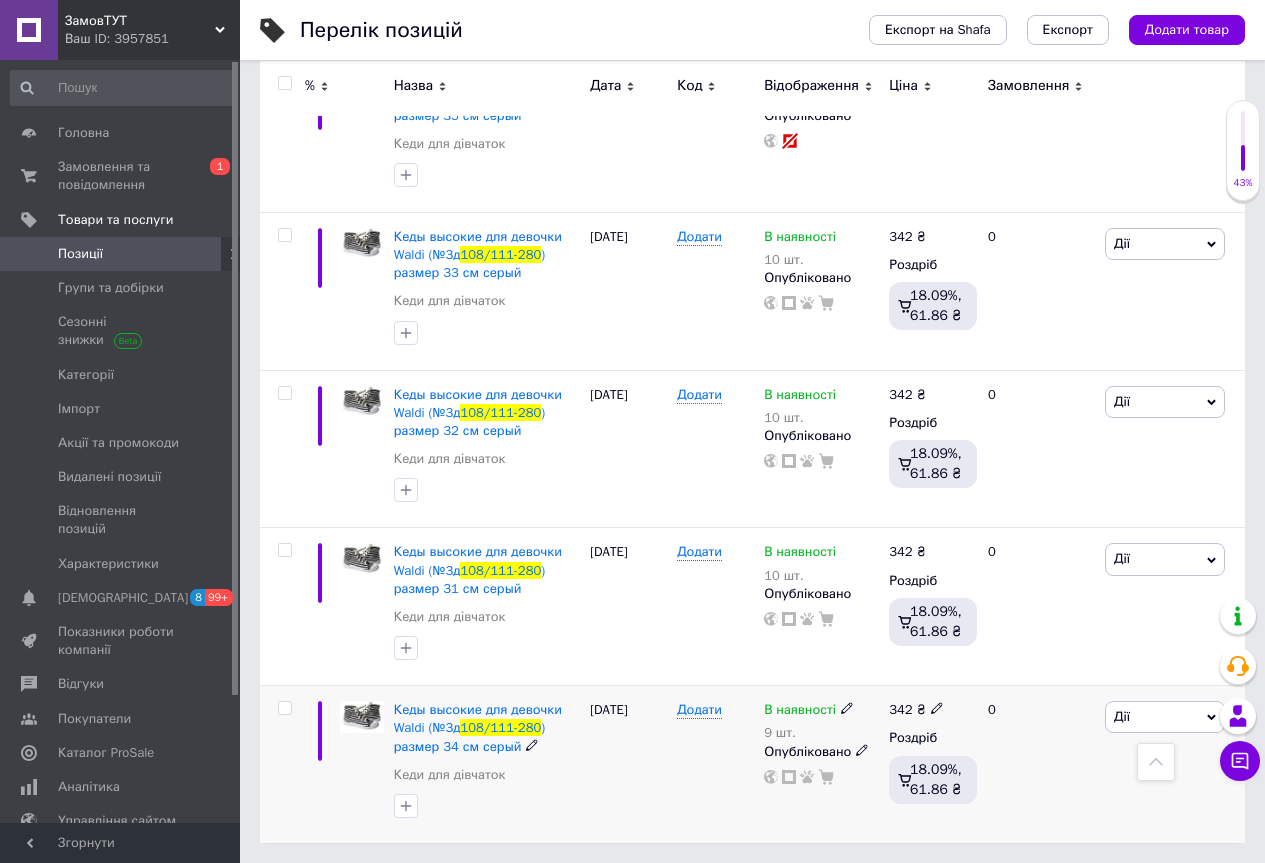 click on "В наявності" at bounding box center (809, 710) 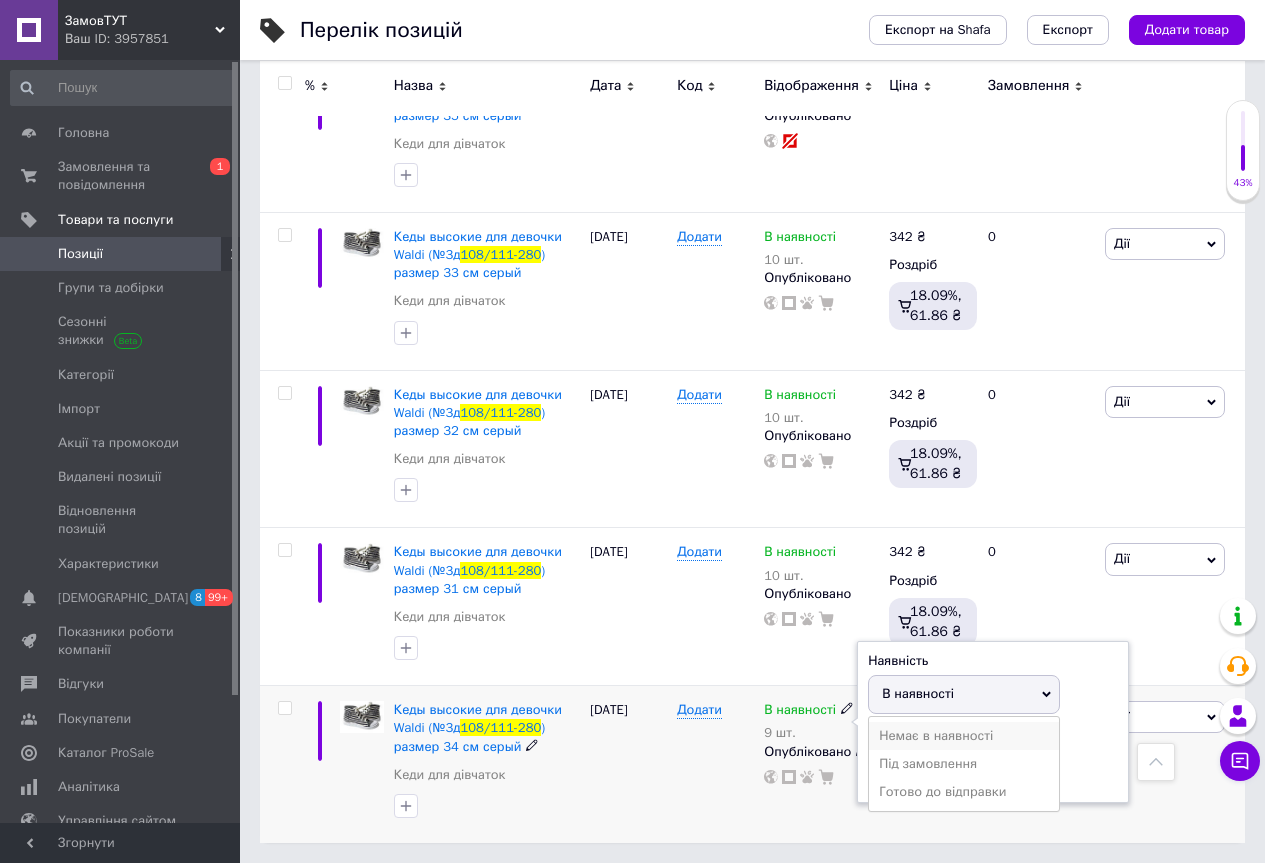 click on "Немає в наявності" at bounding box center [964, 736] 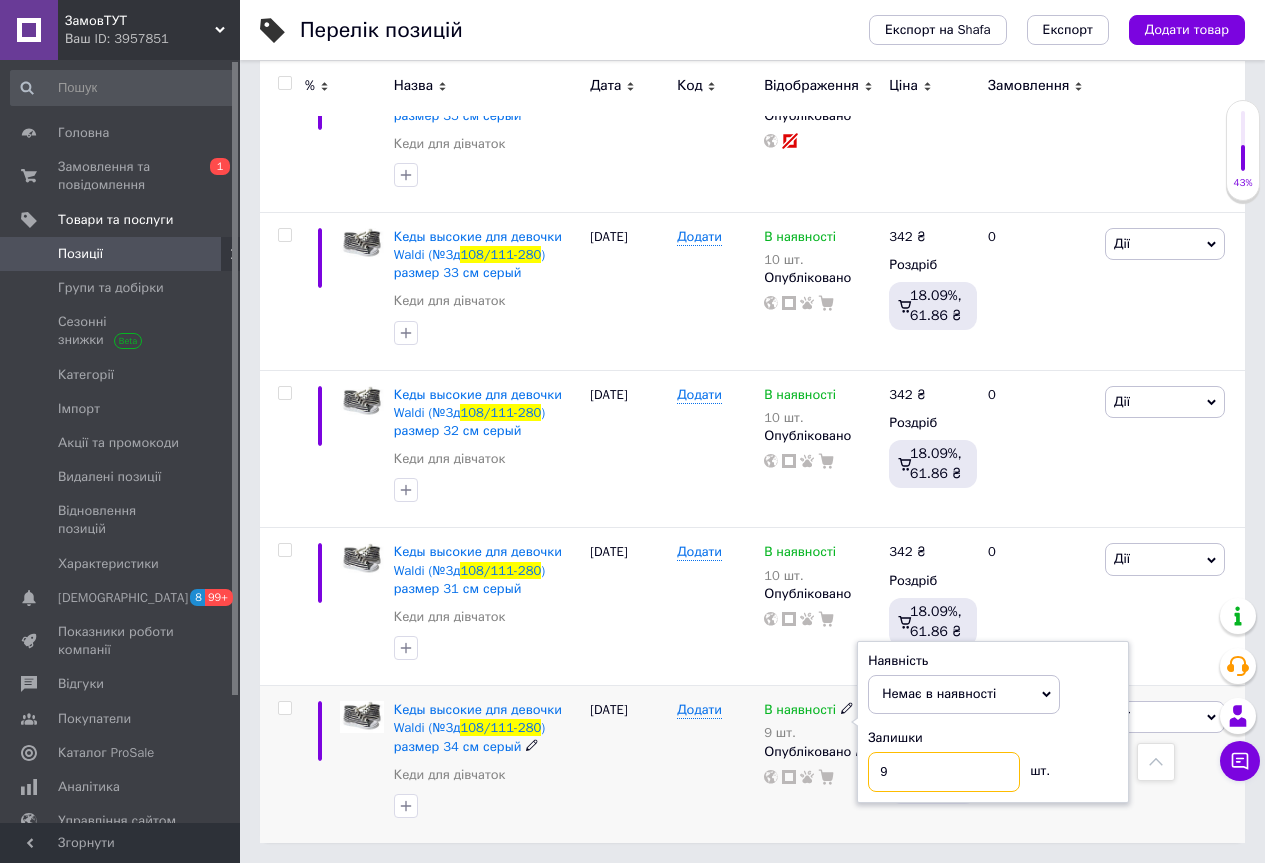 click on "В наявності 9 шт. Наявність Немає в наявності В наявності Під замовлення Готово до відправки Залишки 9 шт. Опубліковано" at bounding box center [821, 743] 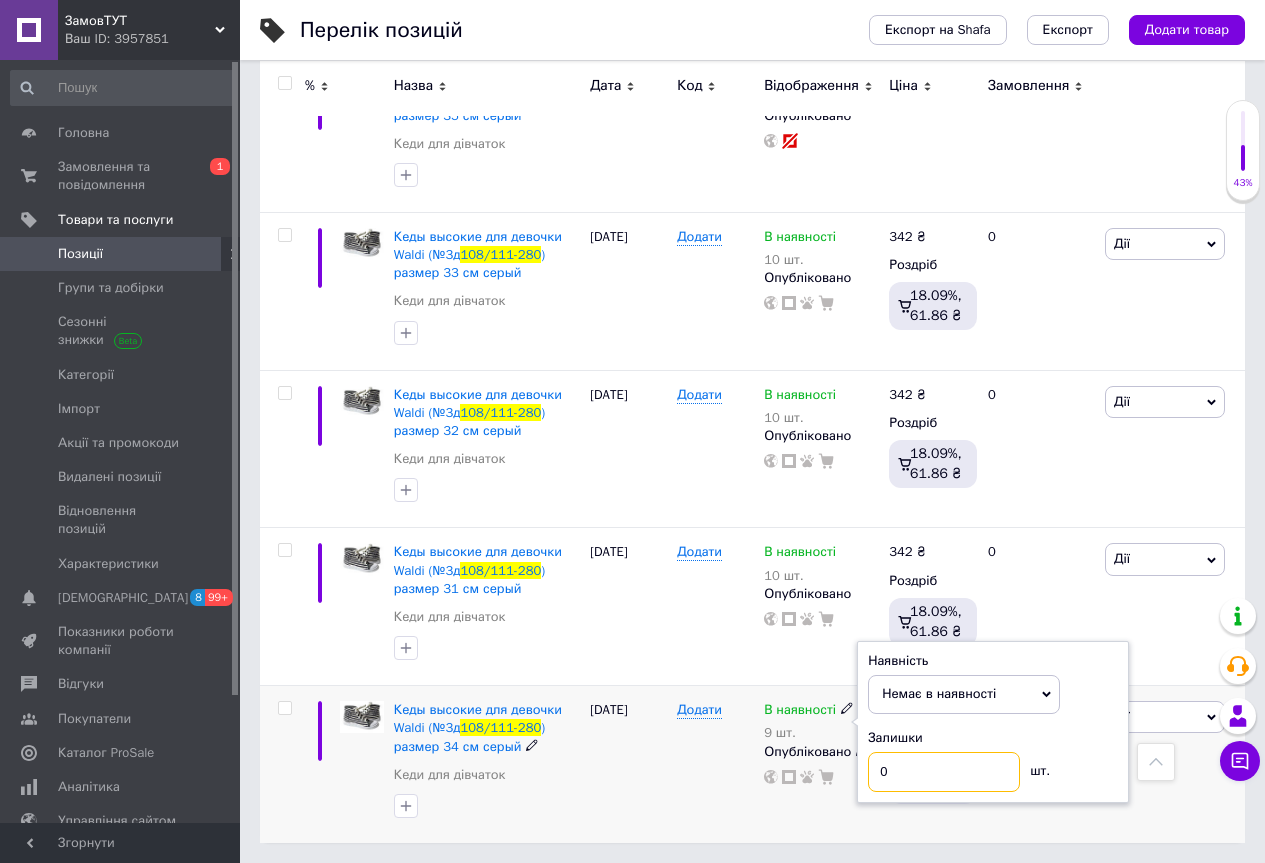 type on "0" 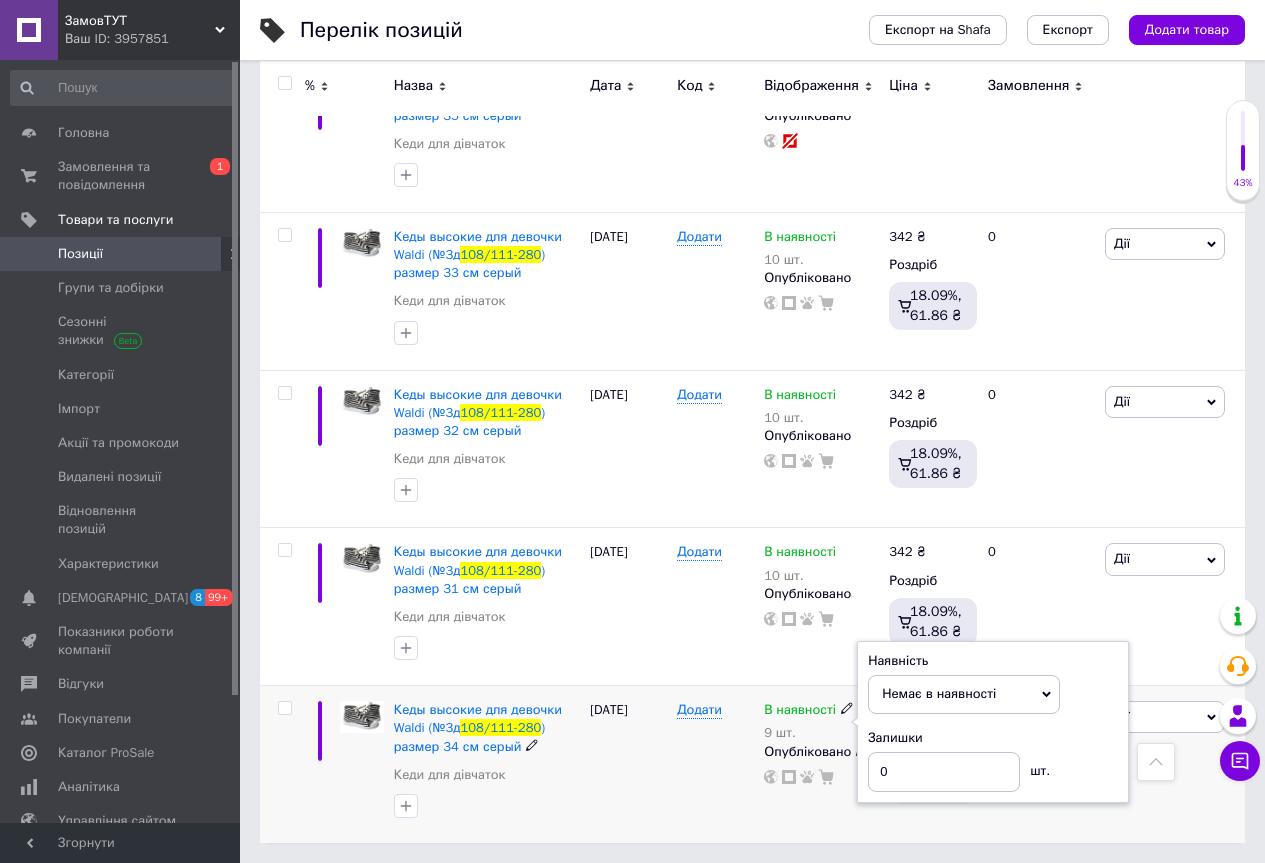 click on "Кеды высокие для девочки  Waldi  (№3д  108/111-280 )  размер 34 см серый Кеди для дівчаток" at bounding box center (487, 747) 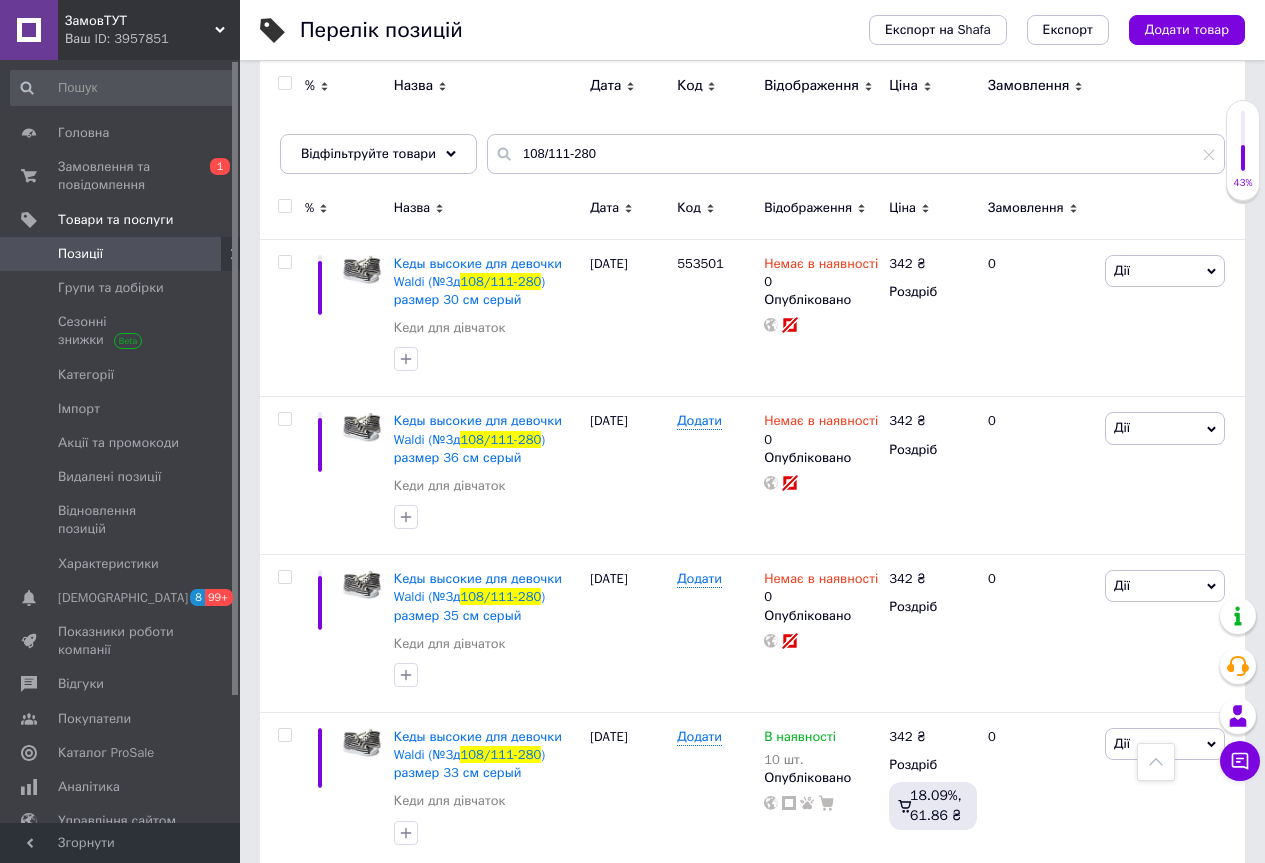 scroll, scrollTop: 0, scrollLeft: 0, axis: both 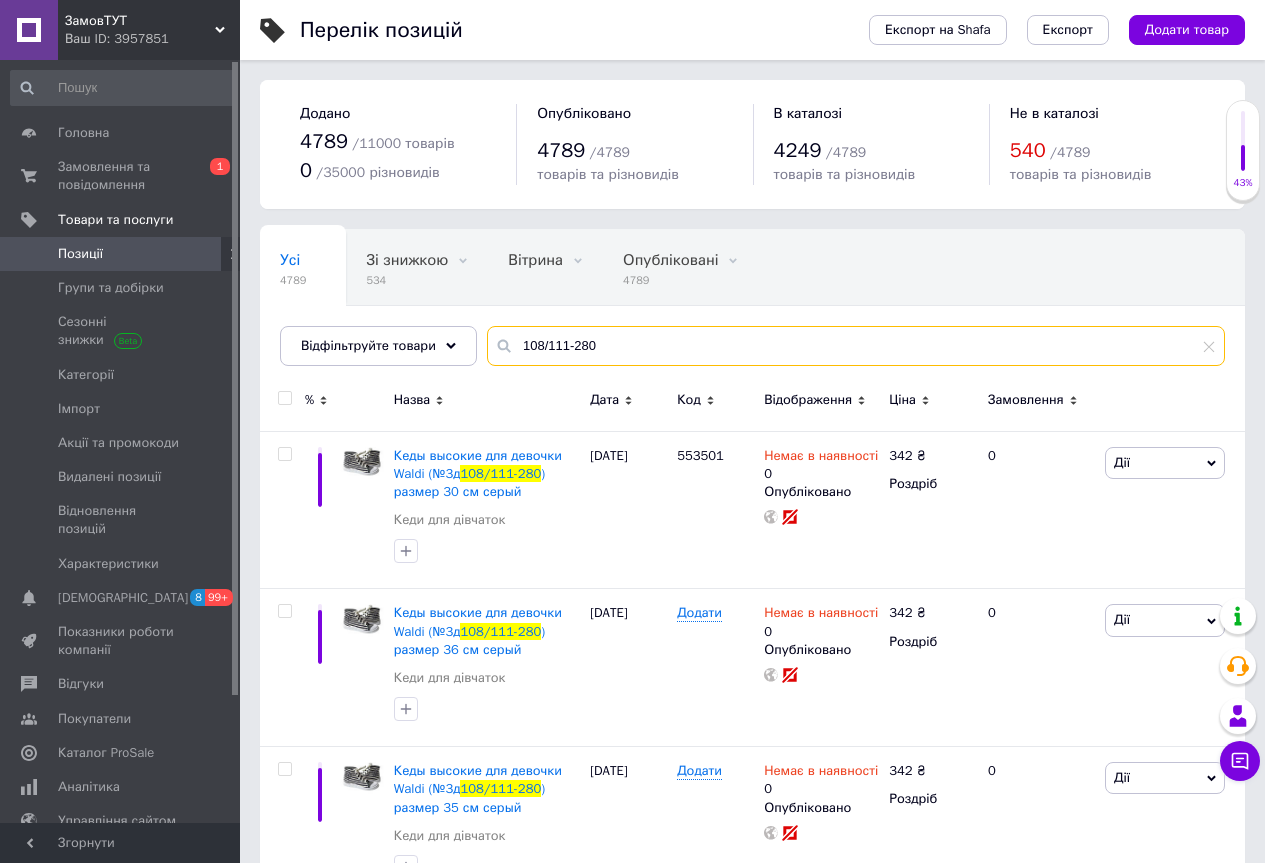 drag, startPoint x: 597, startPoint y: 335, endPoint x: 482, endPoint y: 333, distance: 115.01739 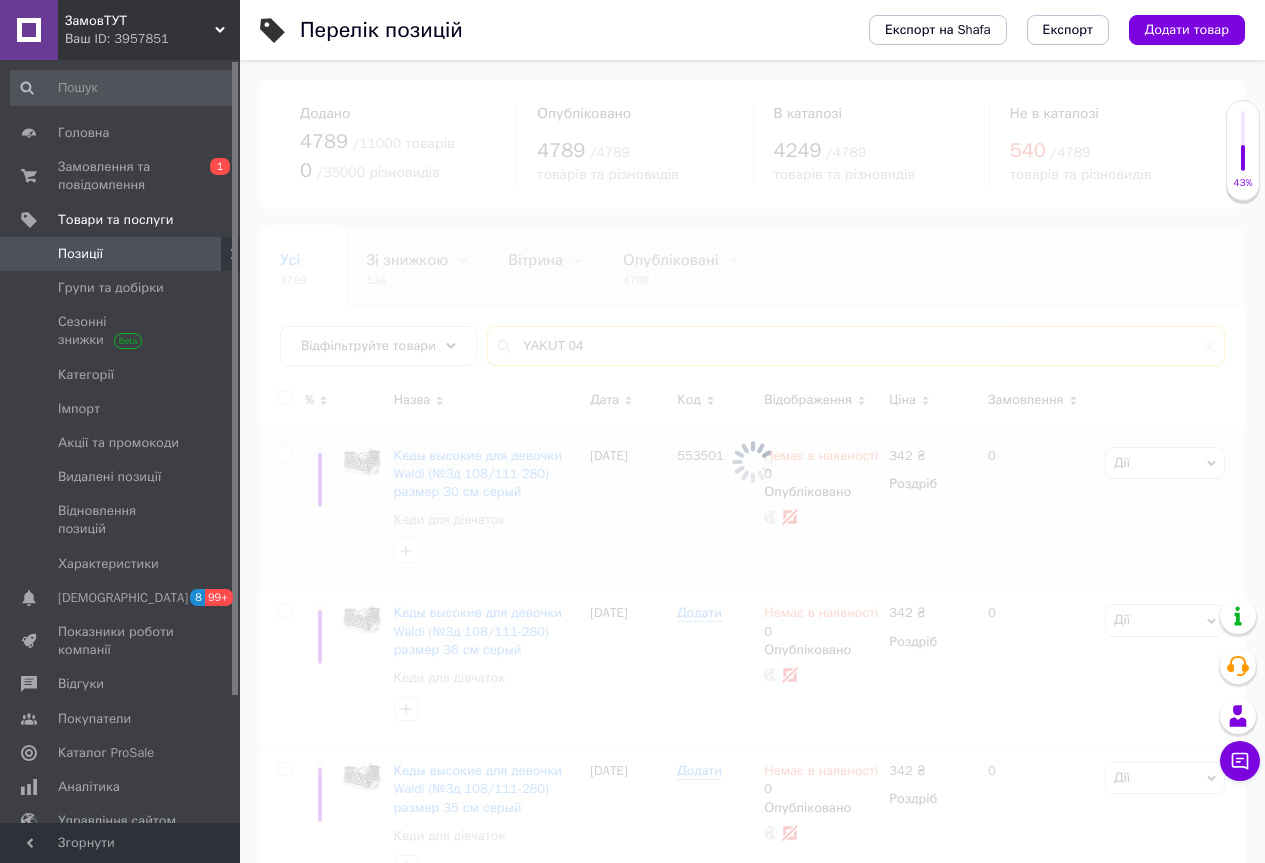 type on "YAKUT 04" 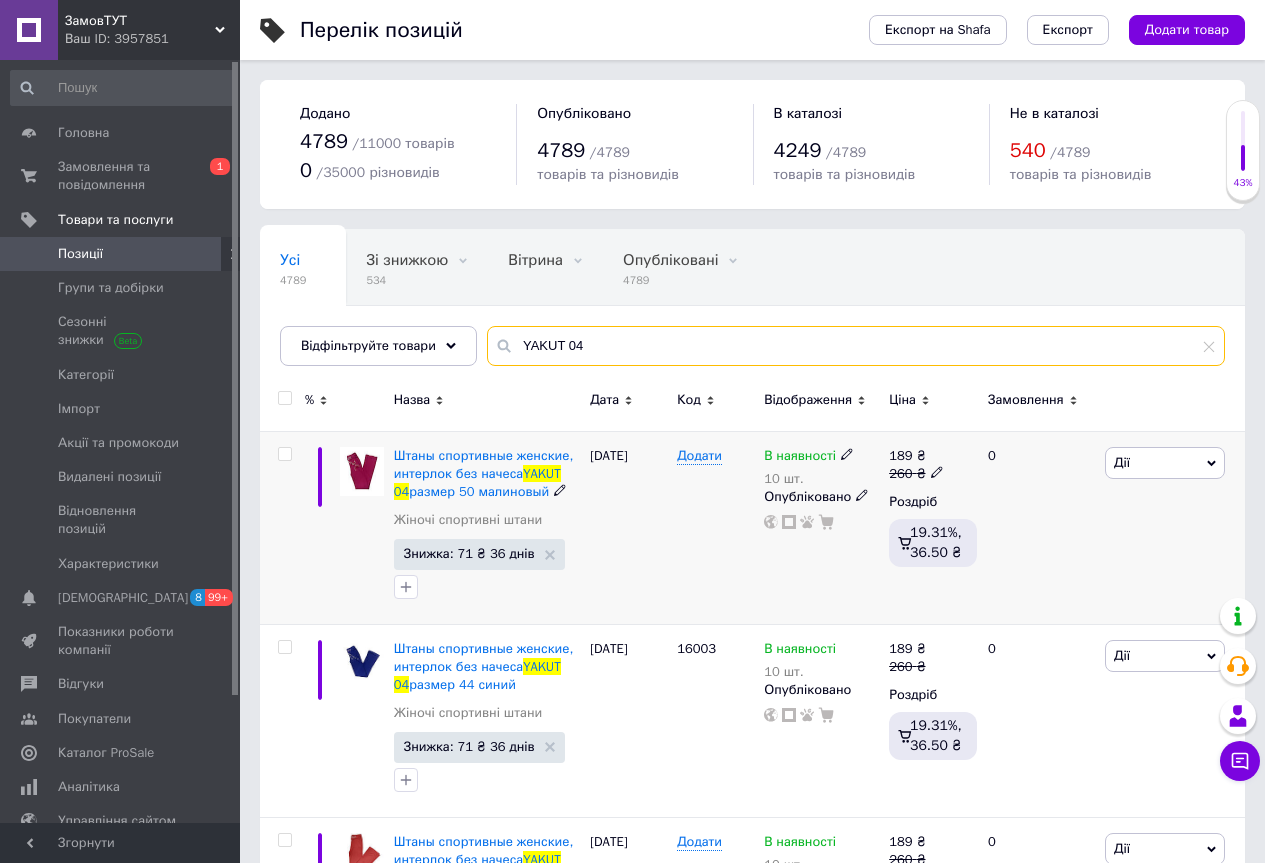 scroll, scrollTop: 200, scrollLeft: 0, axis: vertical 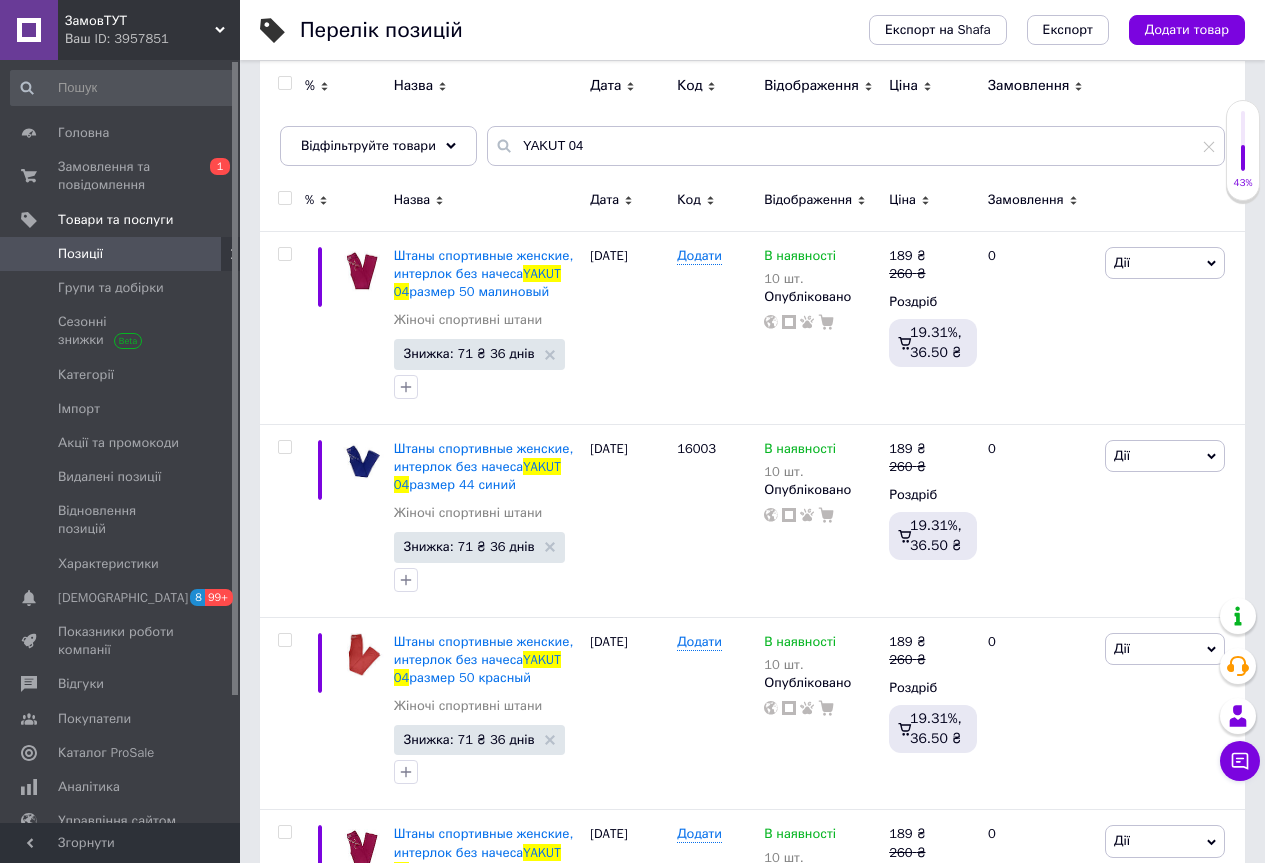 click on "Назва" at bounding box center [412, 200] 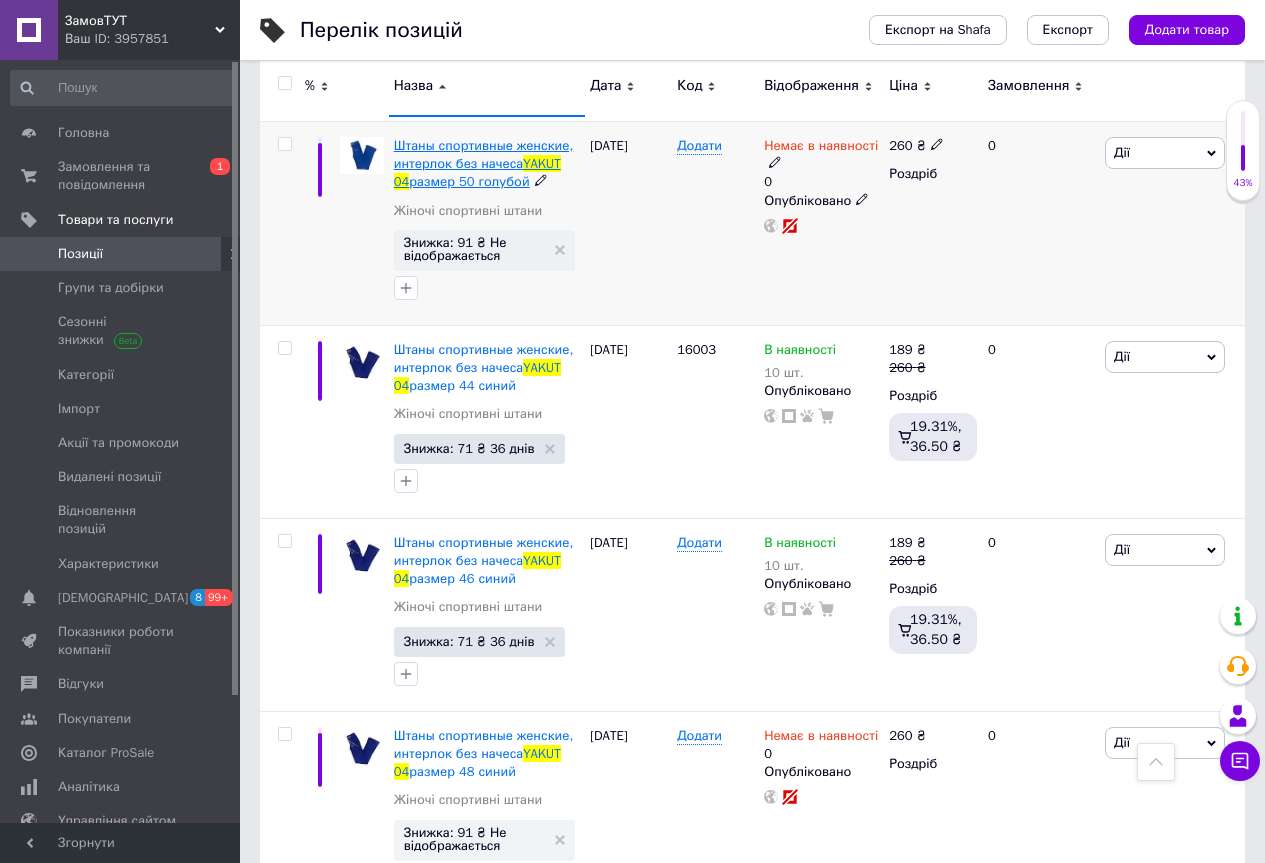 scroll, scrollTop: 1000, scrollLeft: 0, axis: vertical 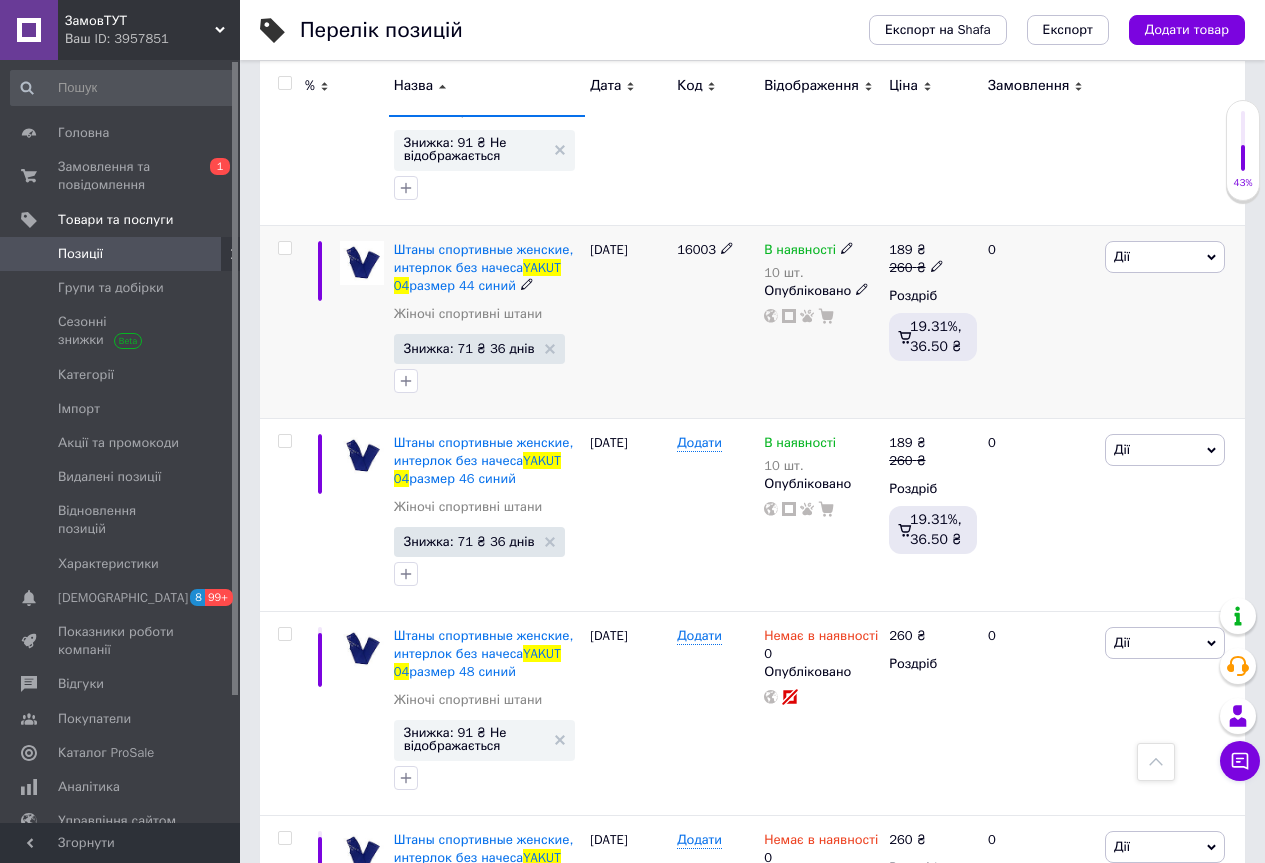 drag, startPoint x: 288, startPoint y: 254, endPoint x: 288, endPoint y: 336, distance: 82 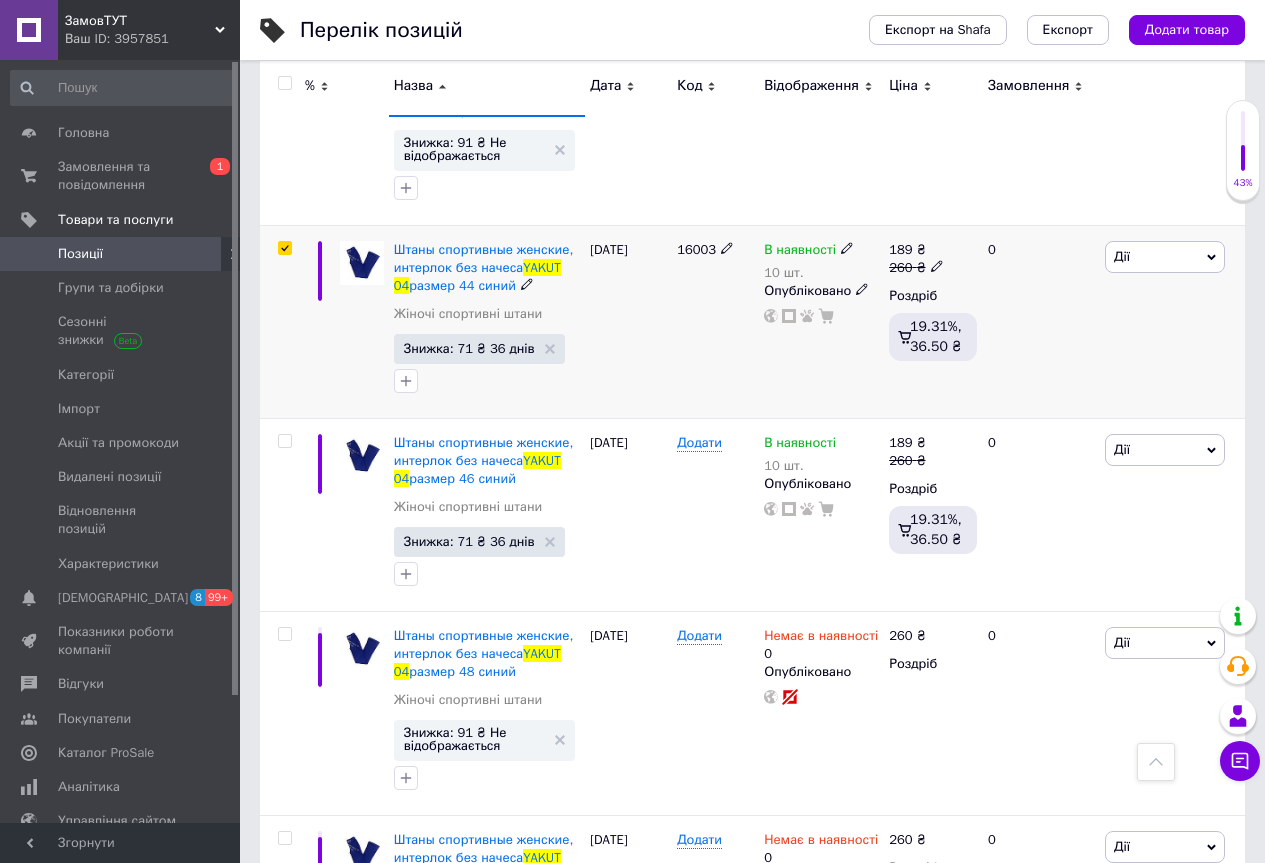 checkbox on "true" 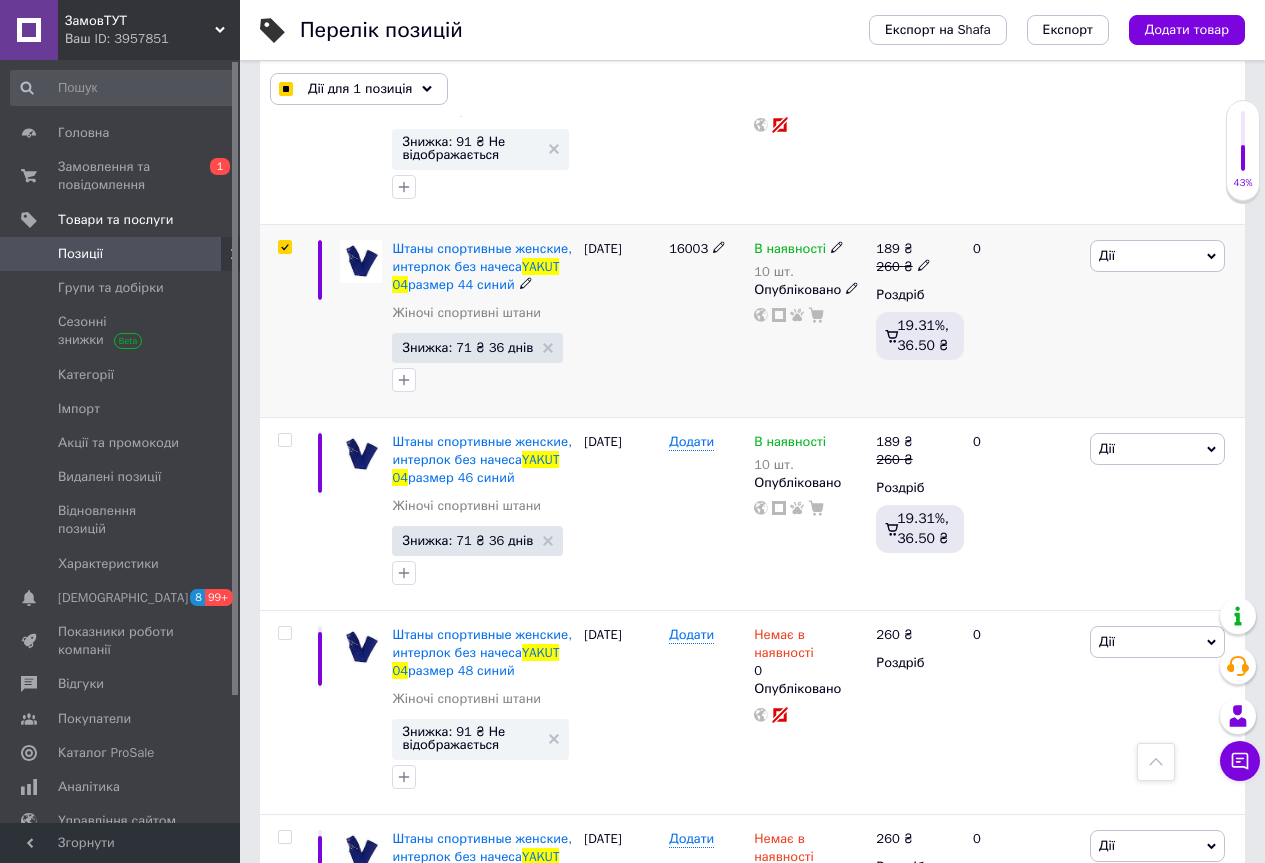 scroll, scrollTop: 999, scrollLeft: 0, axis: vertical 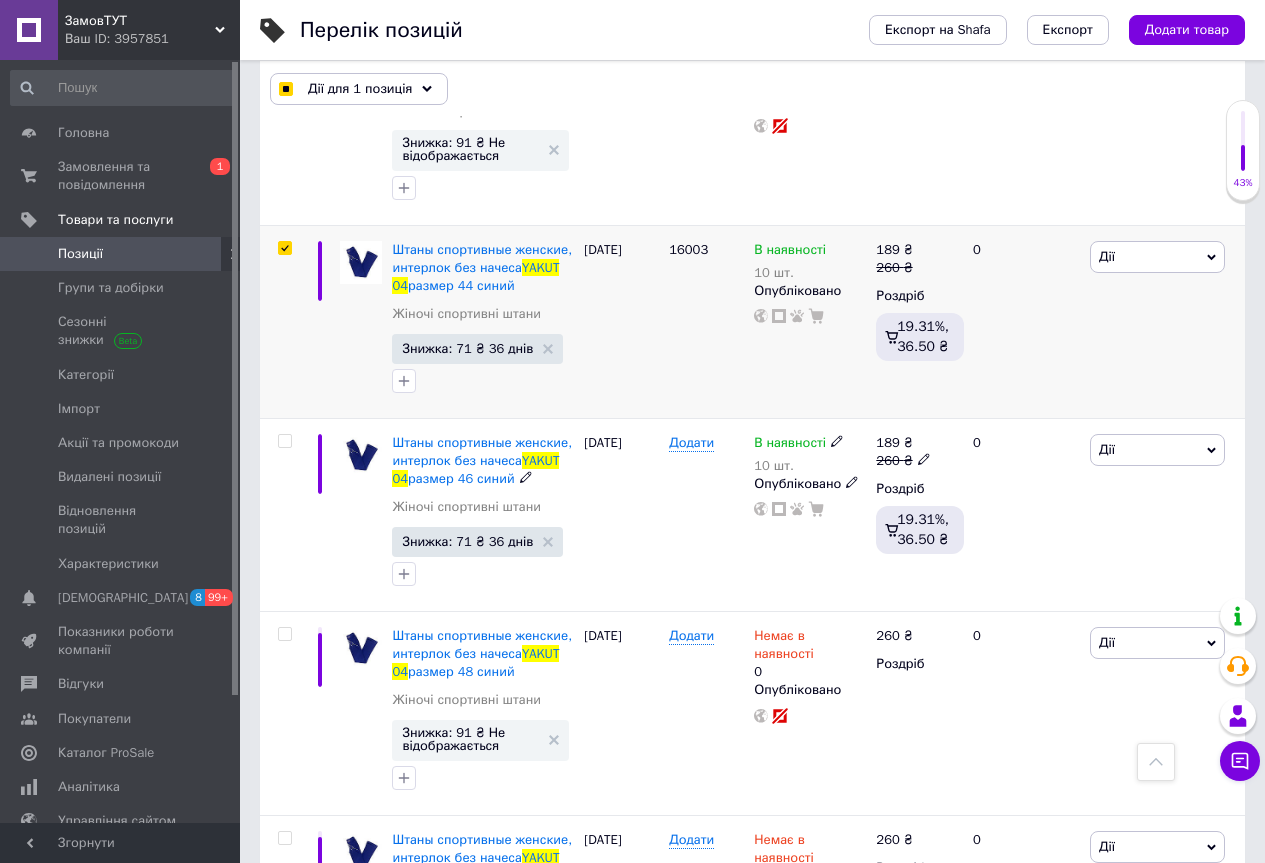 drag, startPoint x: 280, startPoint y: 441, endPoint x: 294, endPoint y: 411, distance: 33.105892 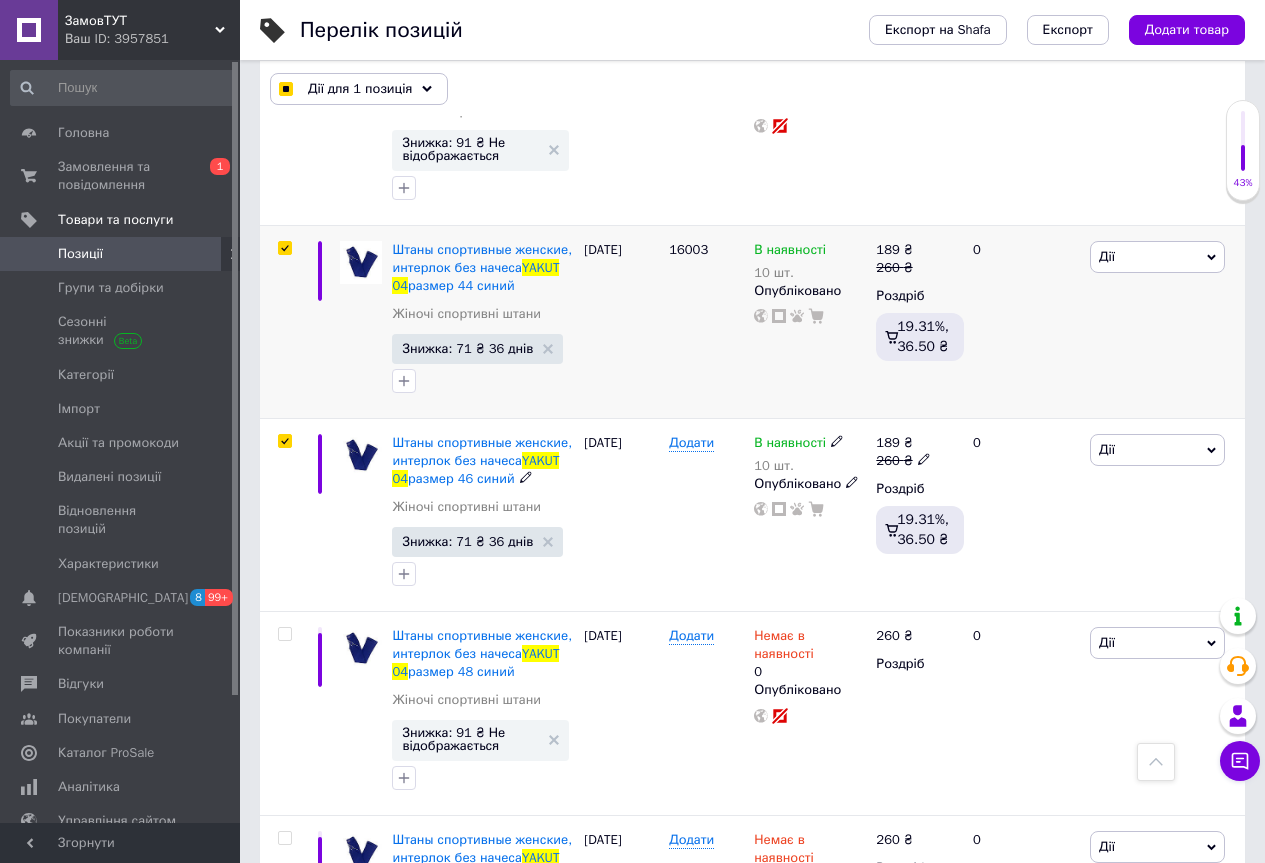 checkbox on "true" 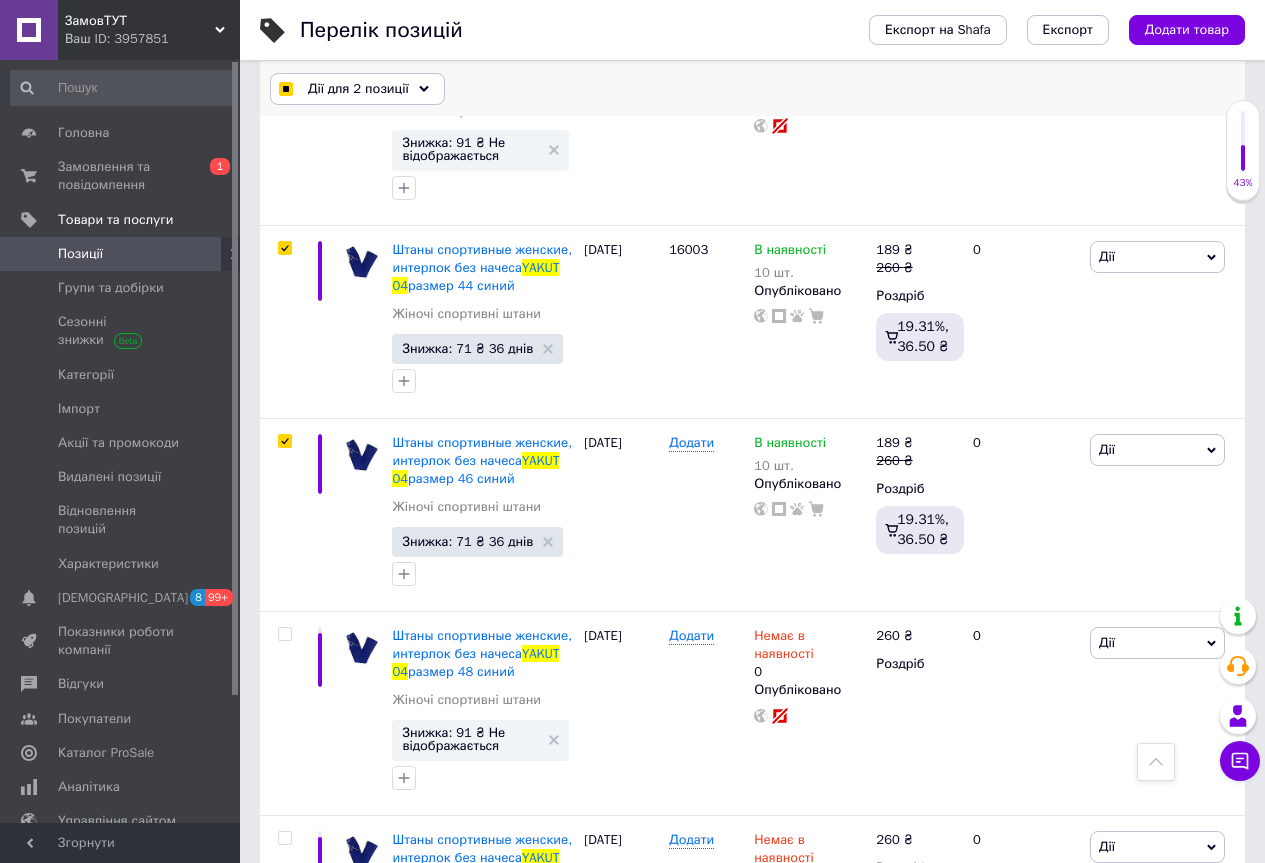 click on "Дії для 2 позиції" at bounding box center [358, 89] 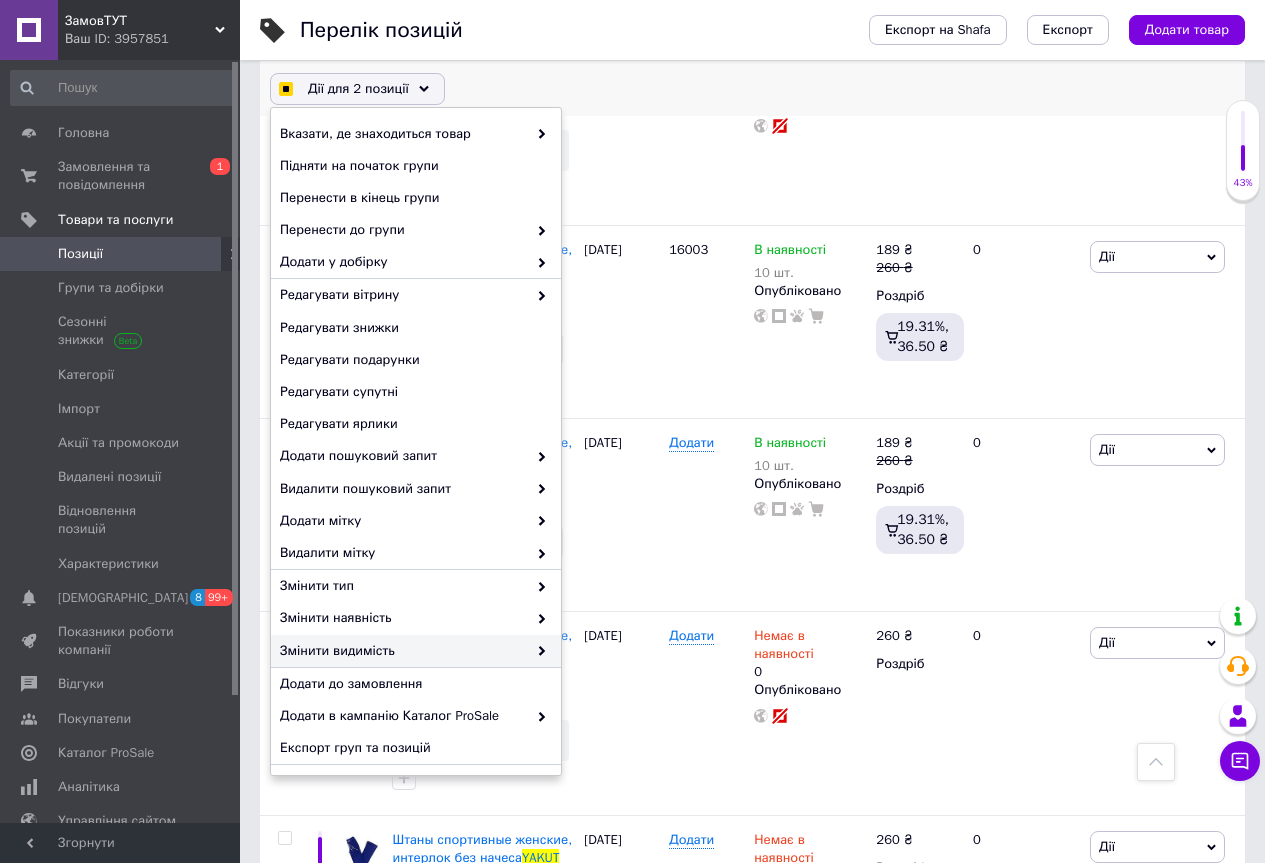 checkbox on "true" 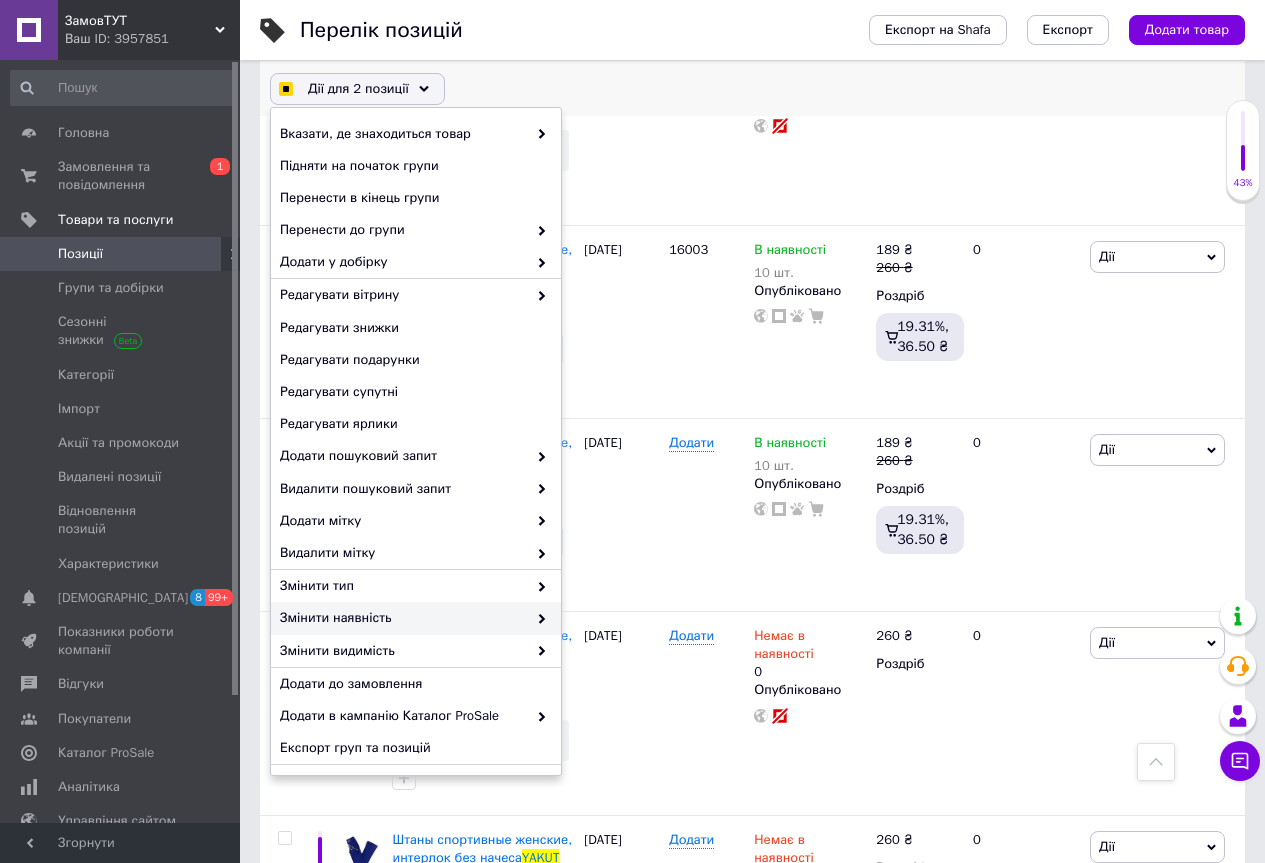 checkbox on "true" 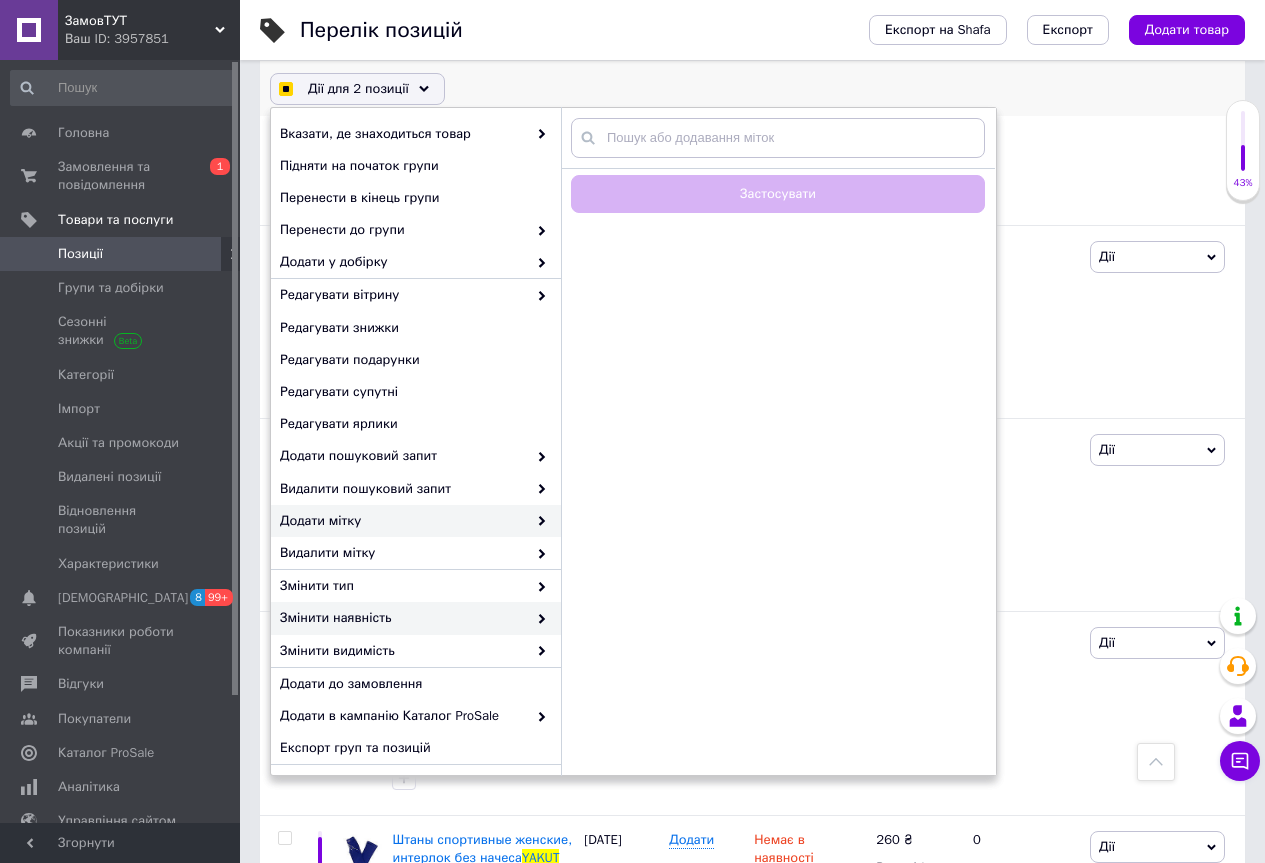 checkbox on "true" 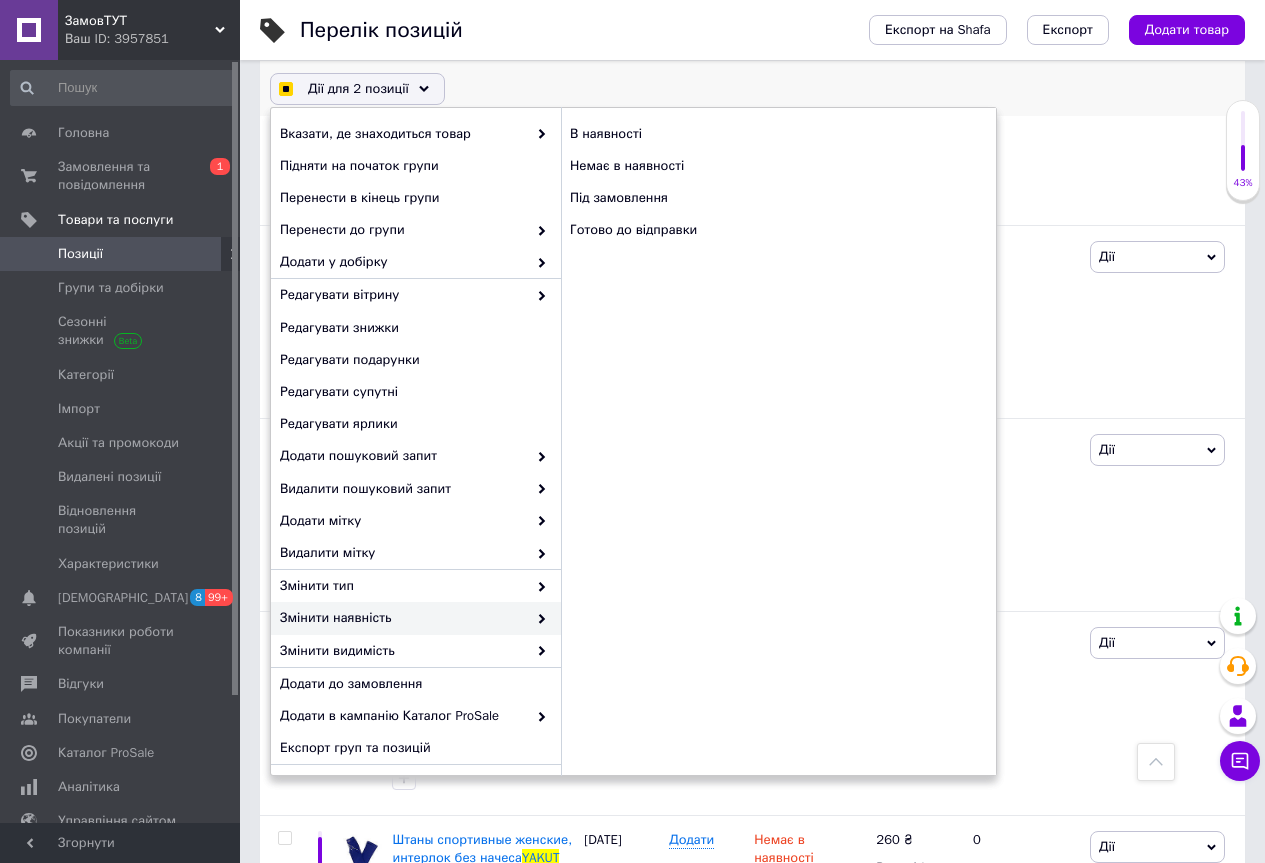 checkbox on "true" 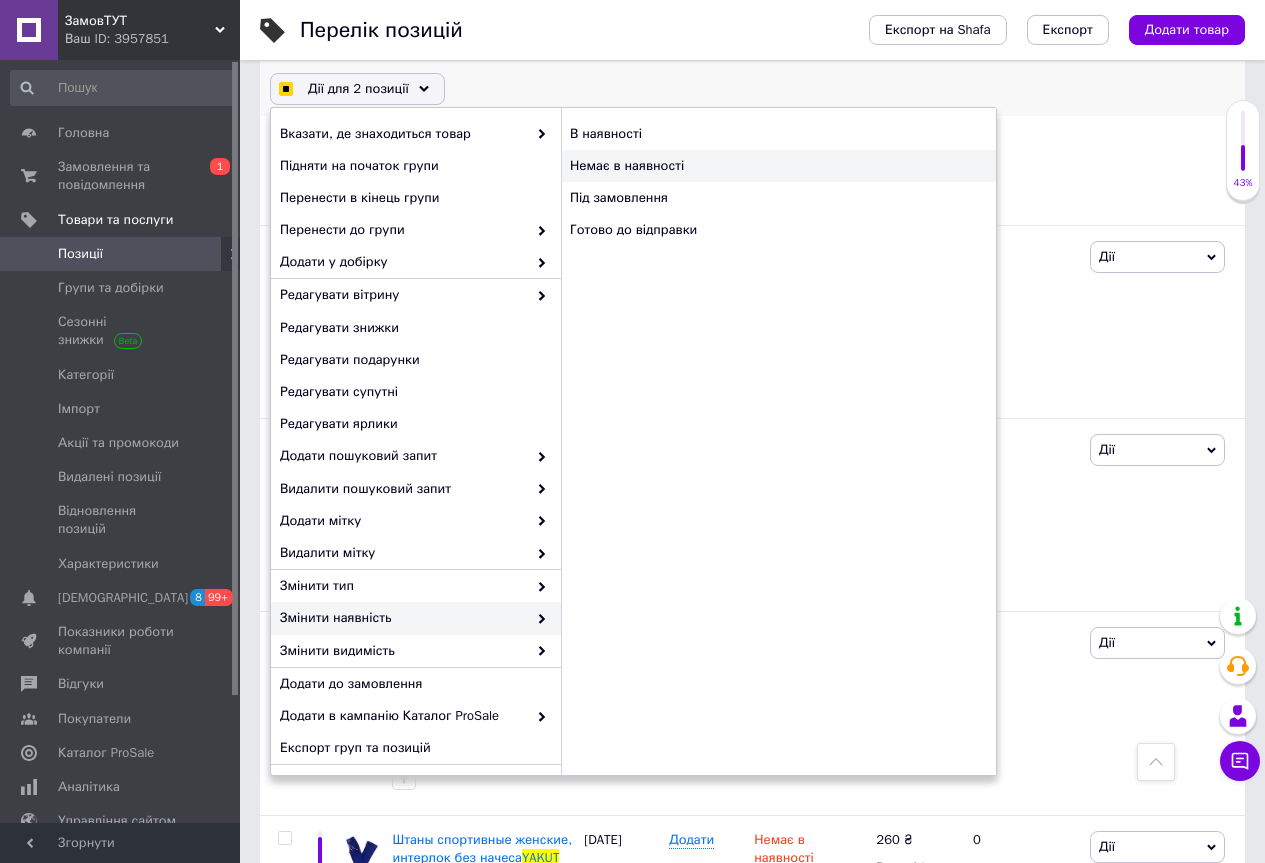 click on "Немає в наявності" at bounding box center [778, 166] 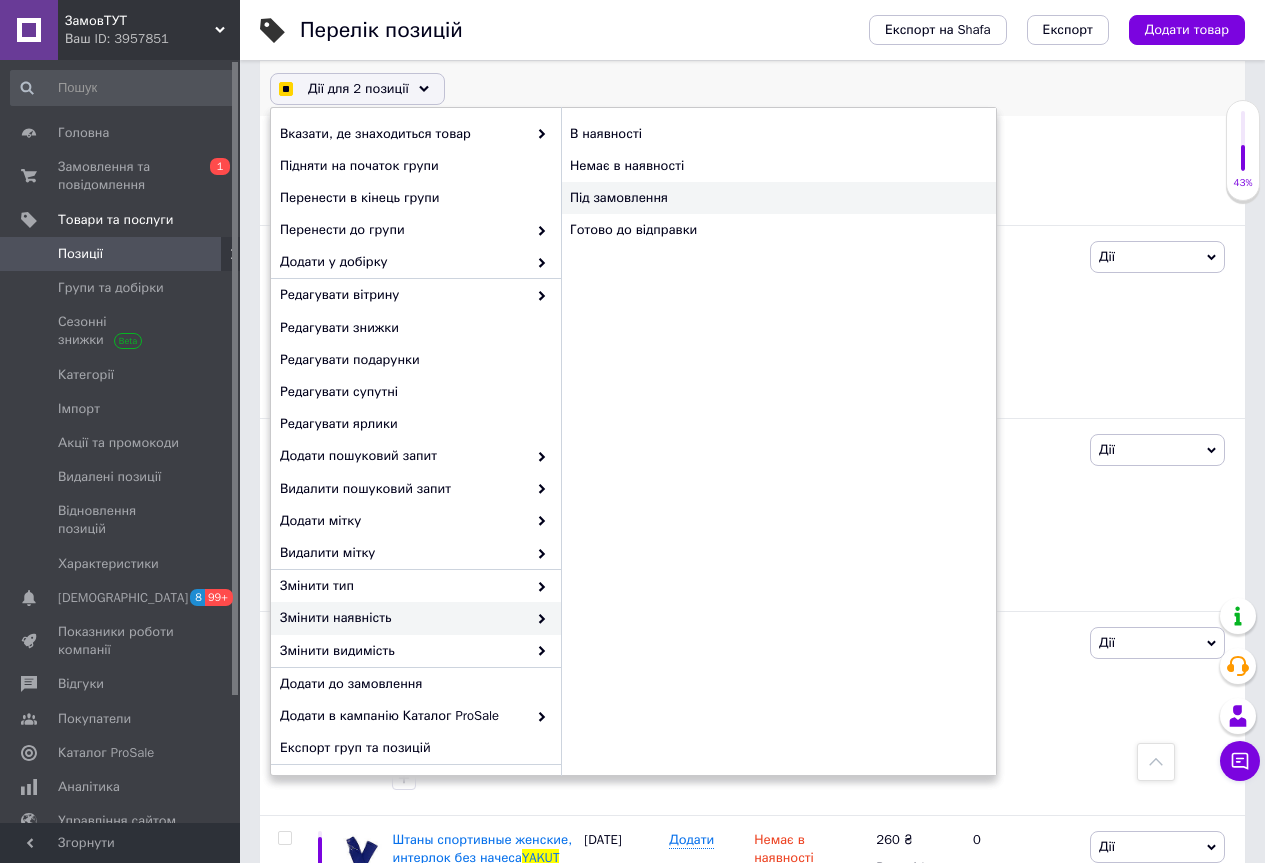 checkbox on "true" 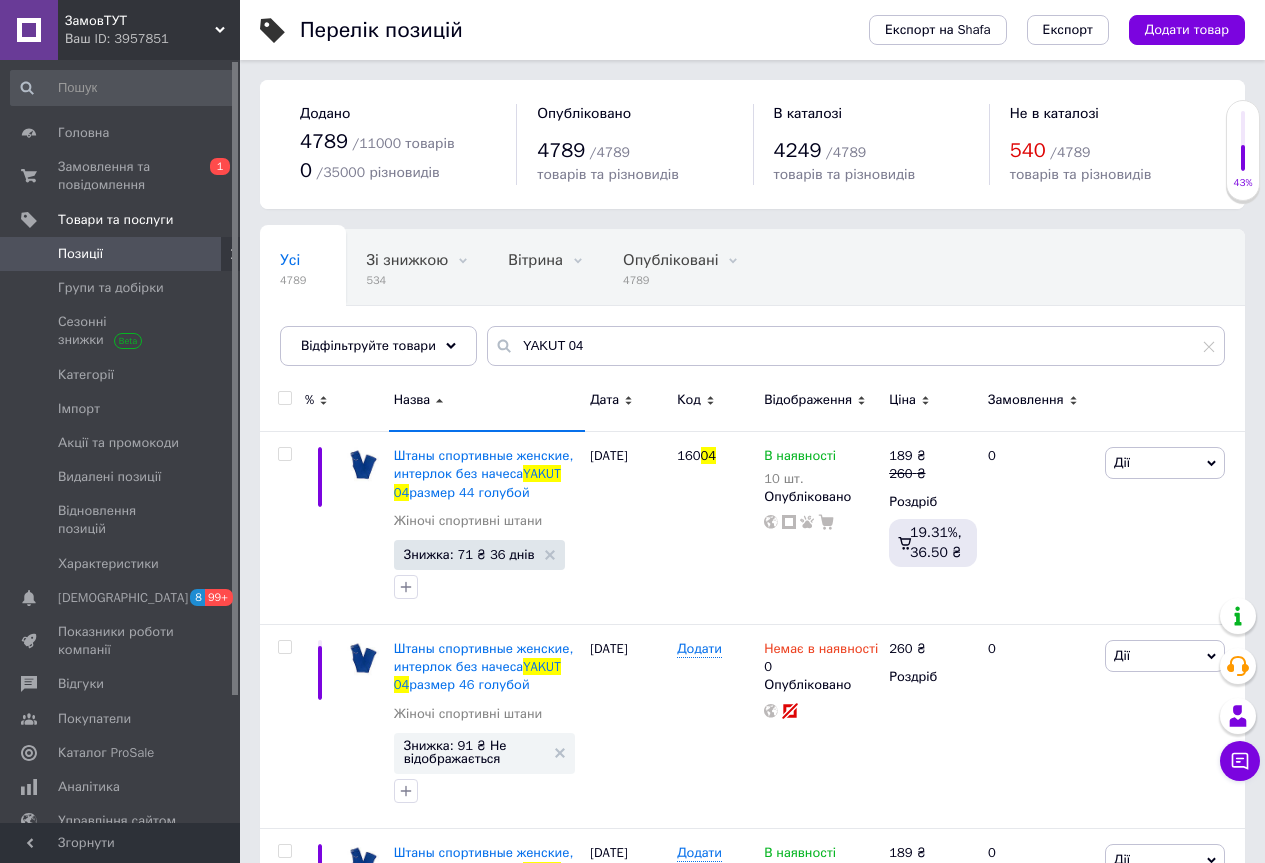 scroll, scrollTop: 400, scrollLeft: 0, axis: vertical 